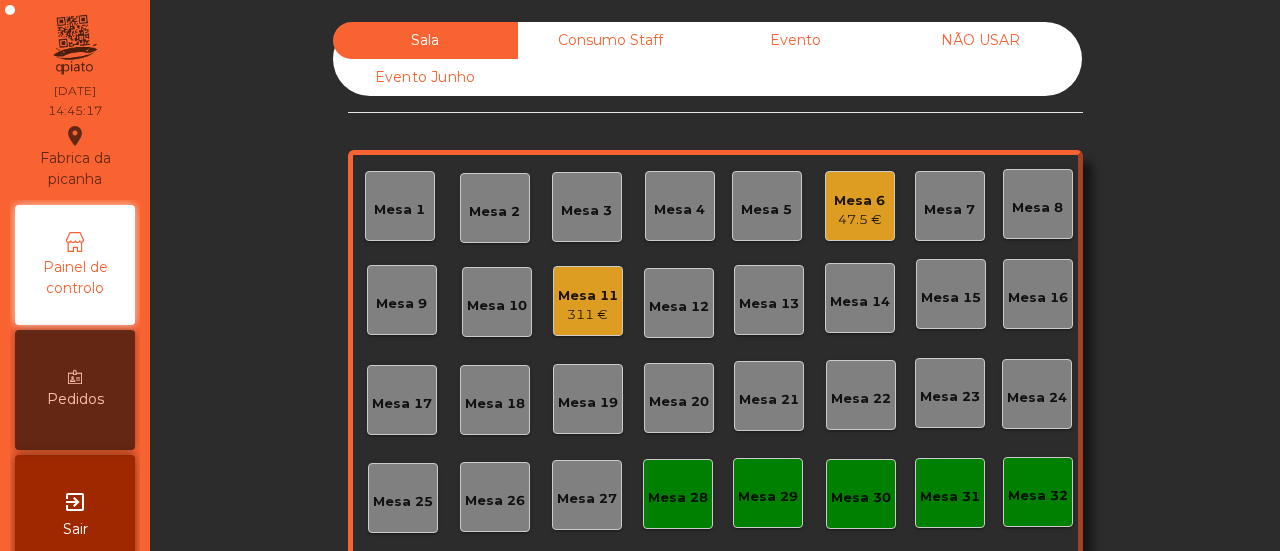 scroll, scrollTop: 0, scrollLeft: 0, axis: both 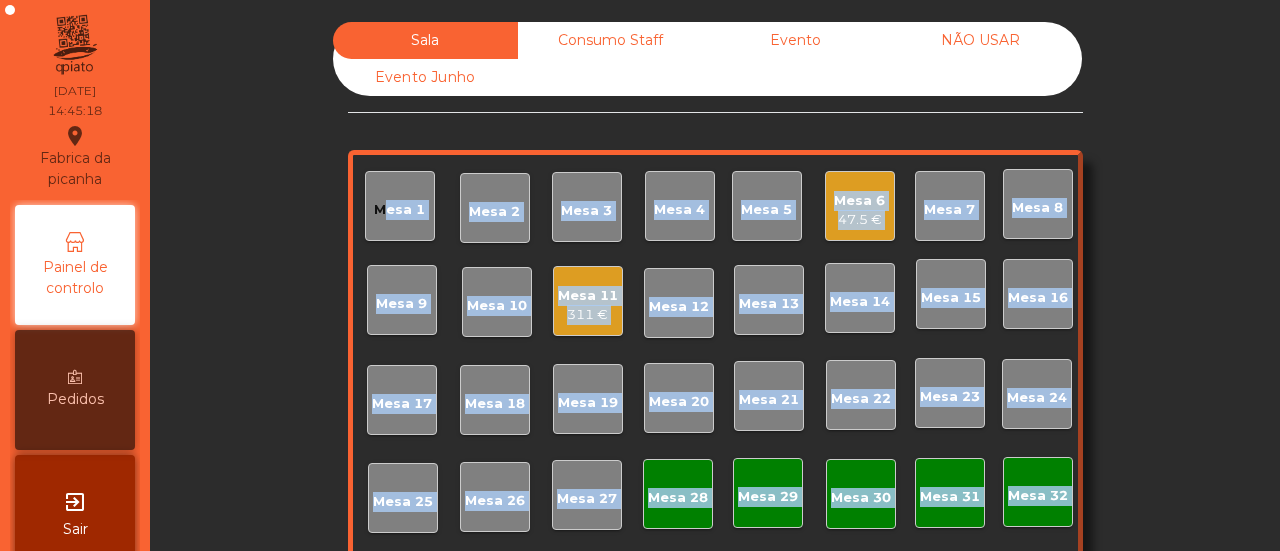 drag, startPoint x: 1079, startPoint y: 325, endPoint x: 906, endPoint y: 594, distance: 319.82806 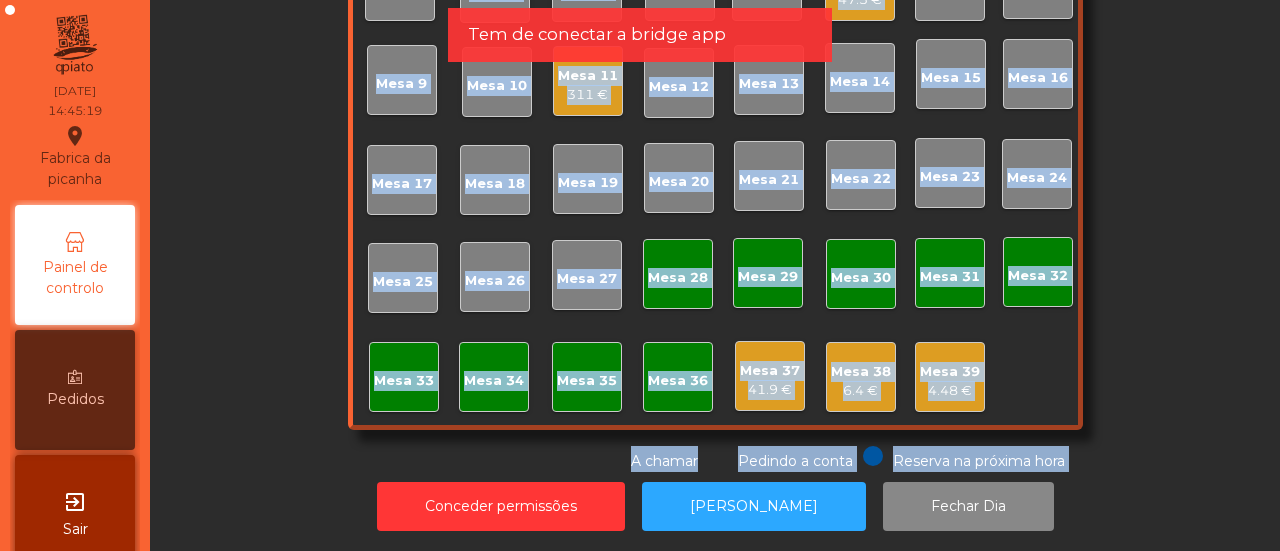 click on "Mesa 30" 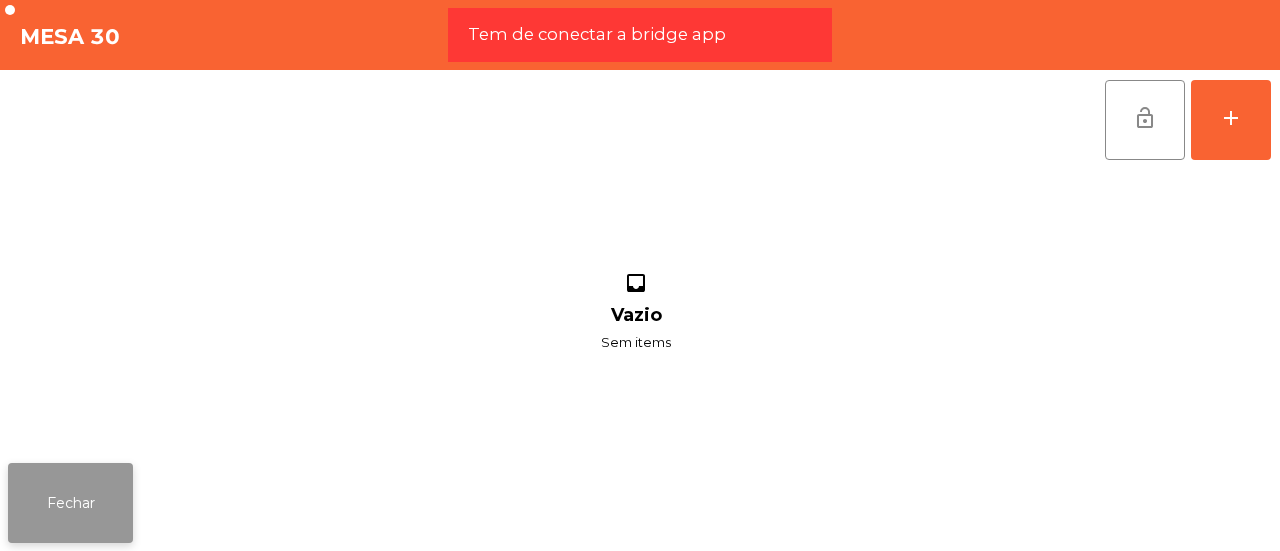 click on "Fechar" 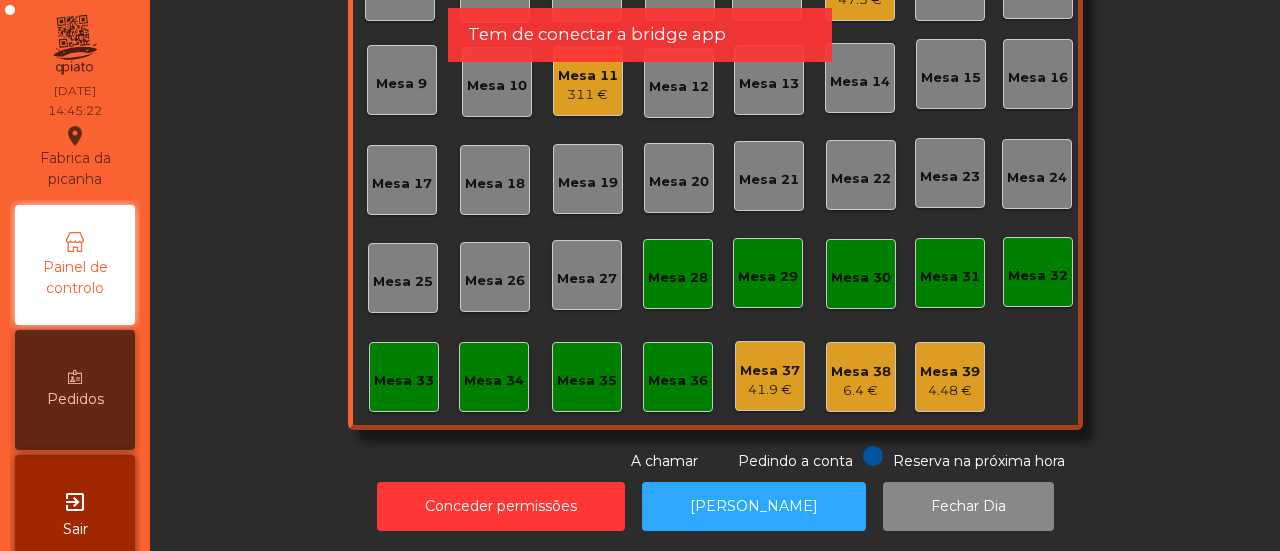 click on "Mesa 36" 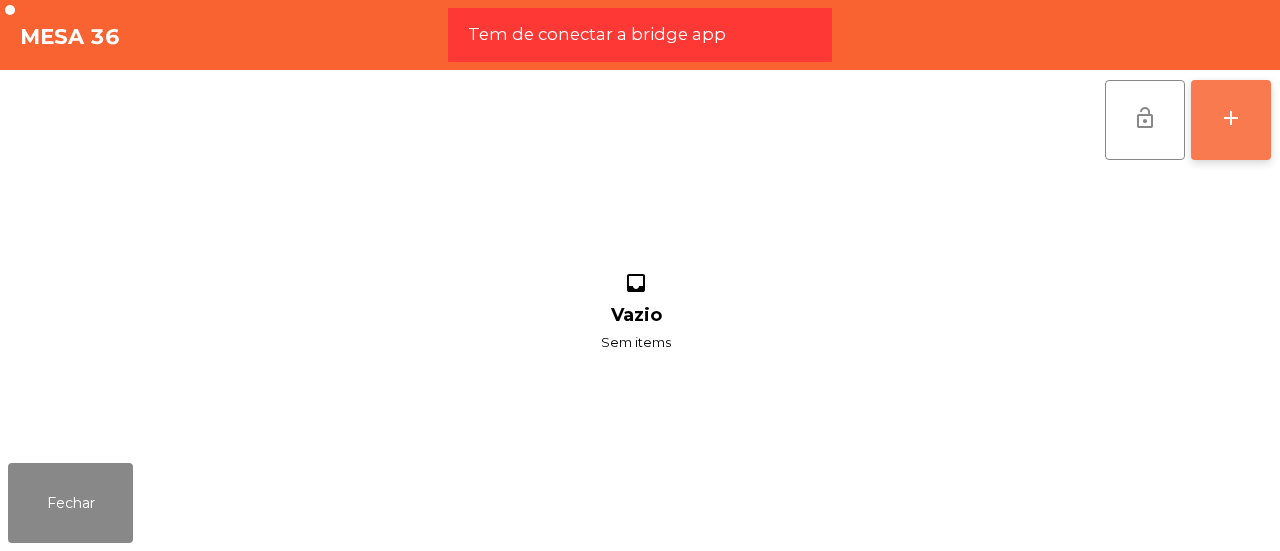 click on "add" 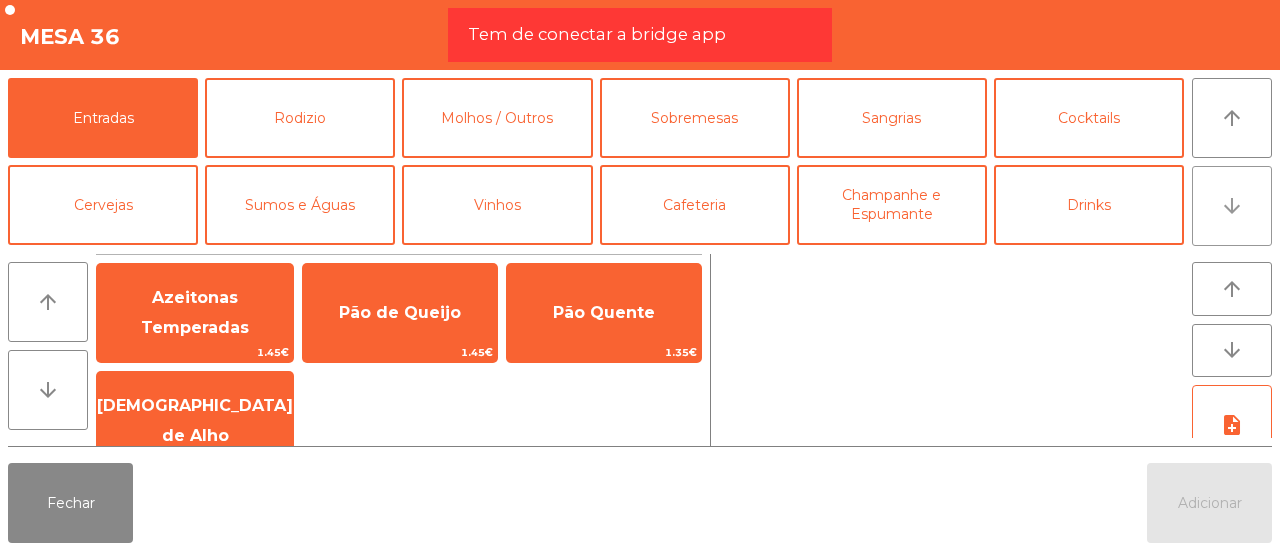 click on "arrow_downward" 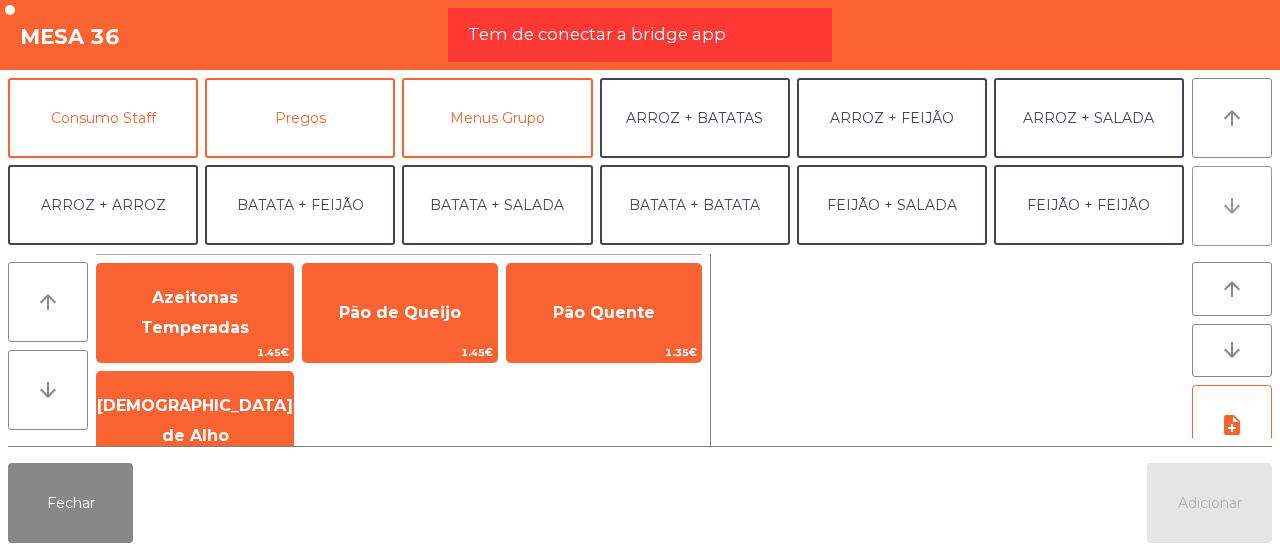 click on "arrow_downward" 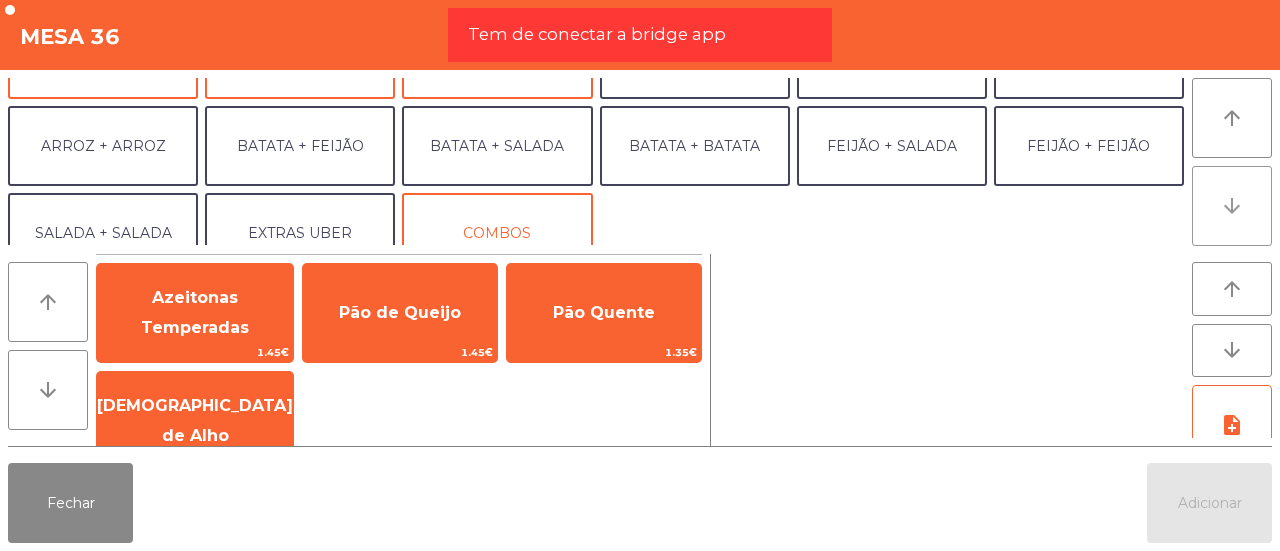 scroll, scrollTop: 260, scrollLeft: 0, axis: vertical 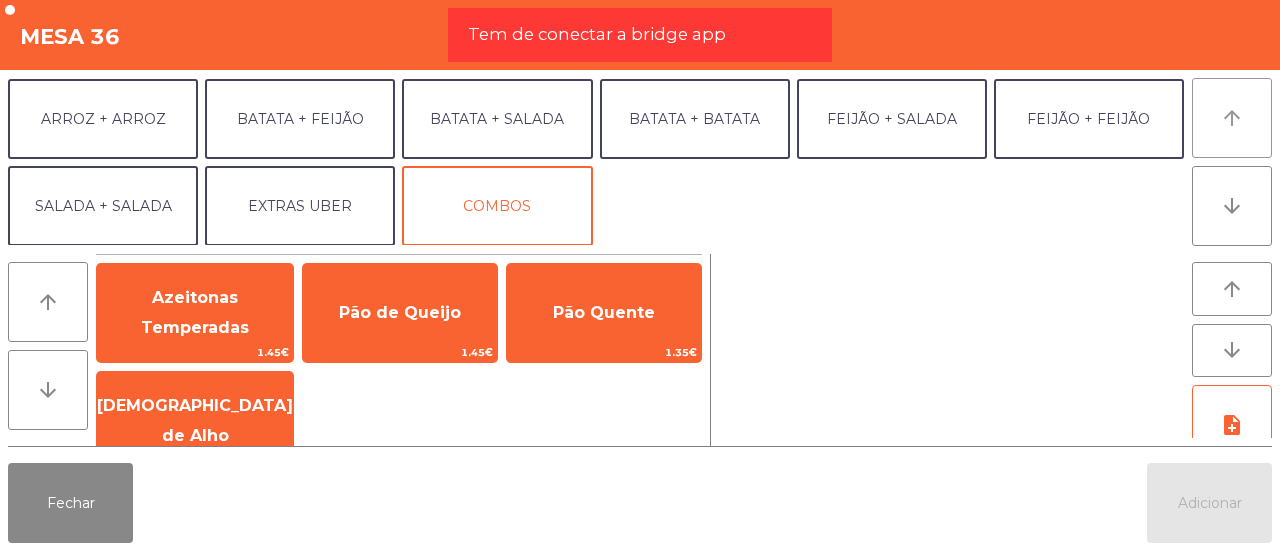 click on "arrow_upward" 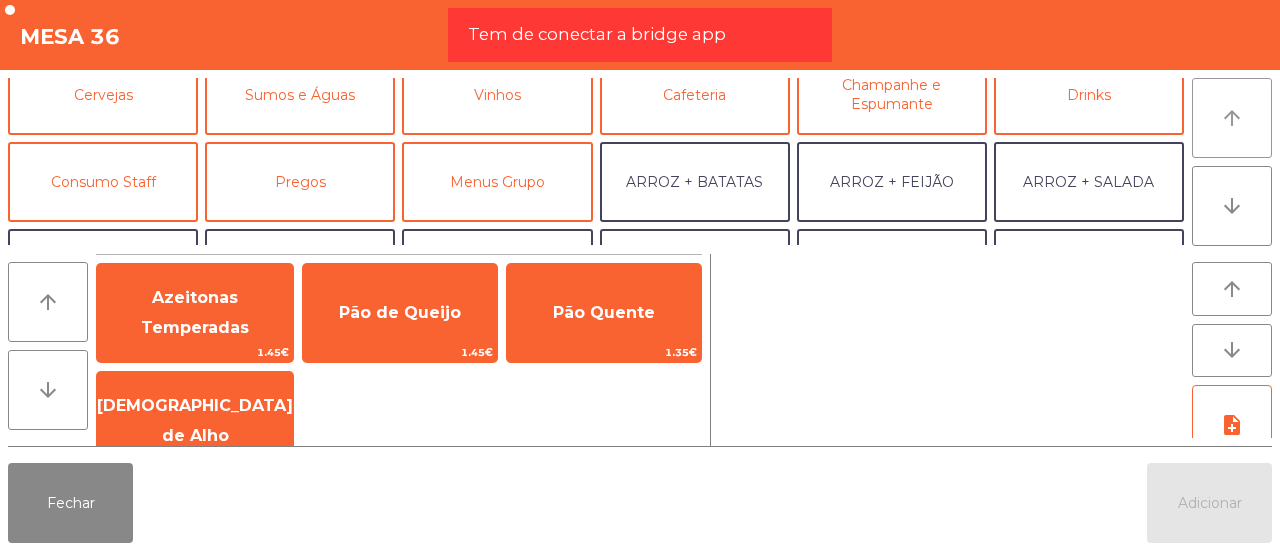 scroll, scrollTop: 86, scrollLeft: 0, axis: vertical 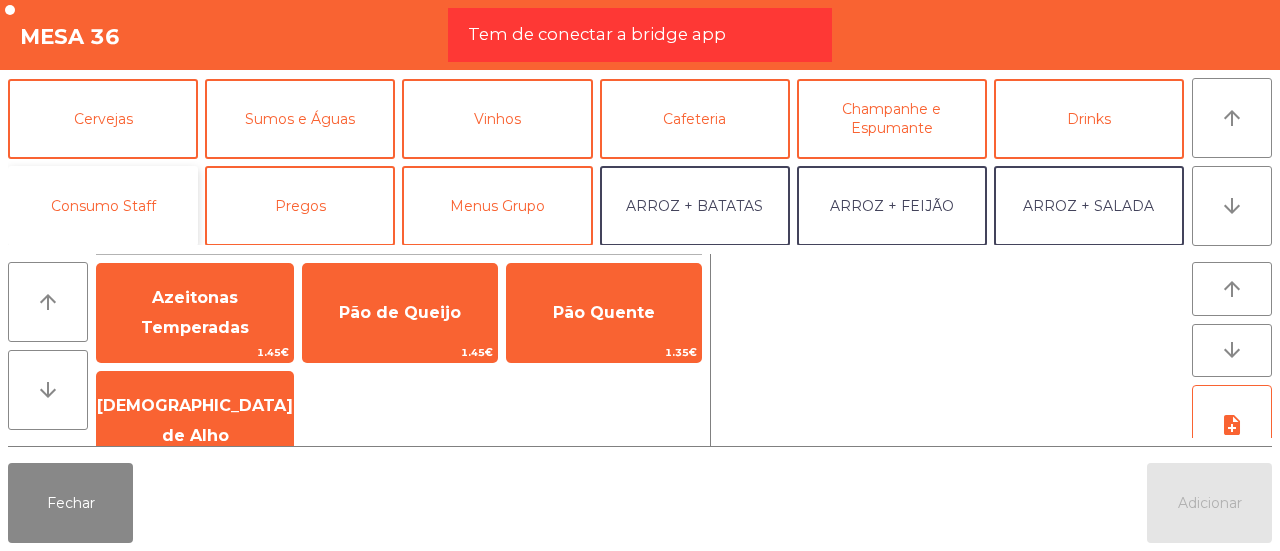 click on "Consumo Staff" 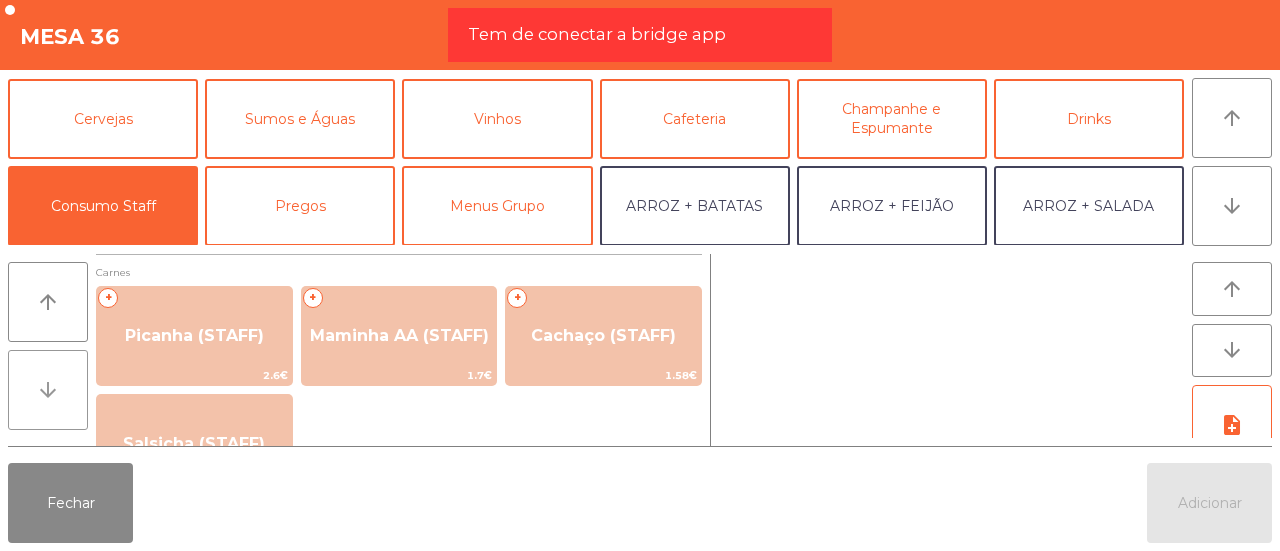 click on "arrow_downward" 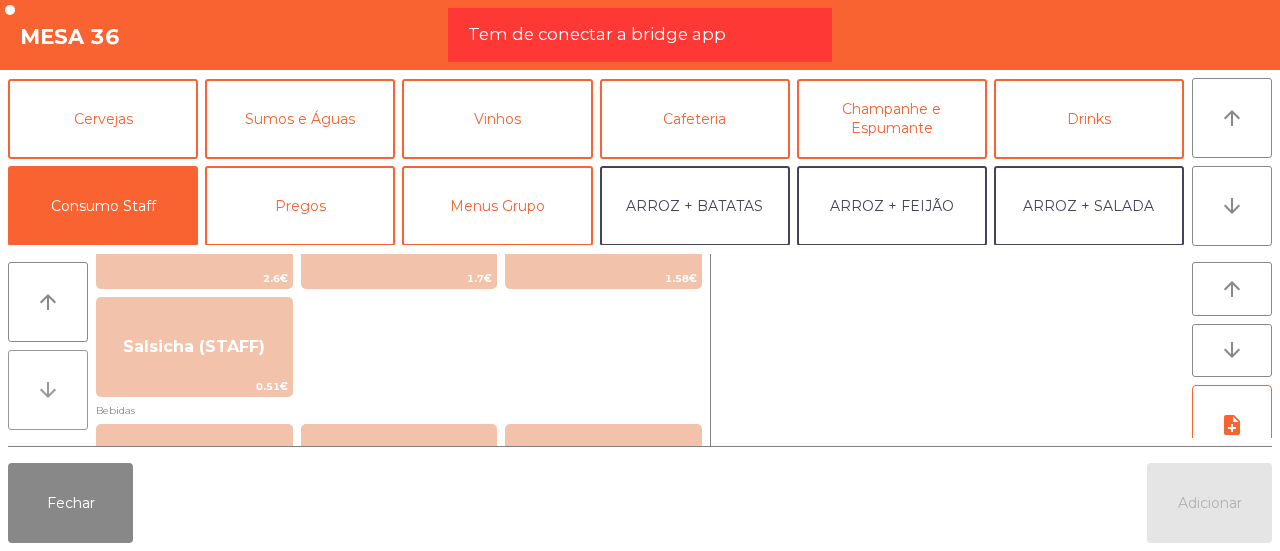 click on "arrow_downward" 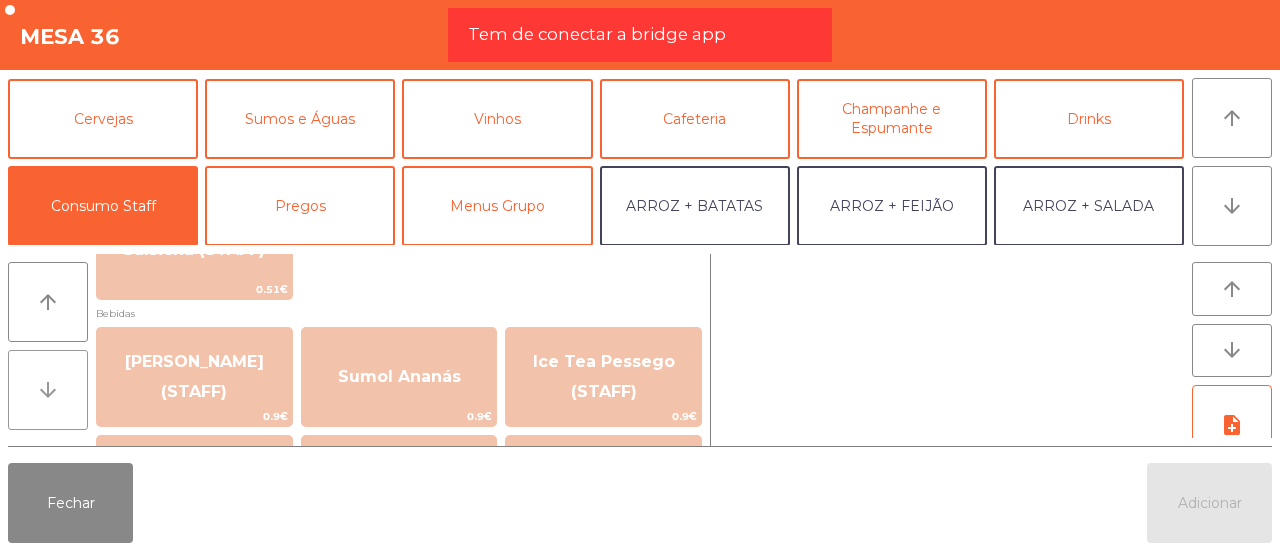 click on "arrow_downward" 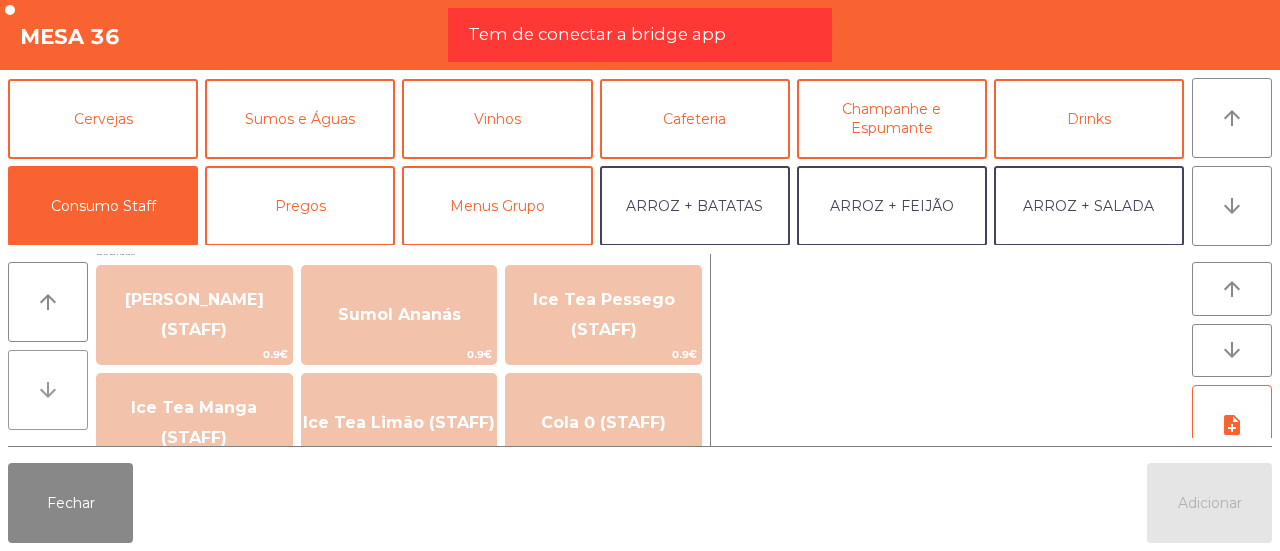 scroll, scrollTop: 292, scrollLeft: 0, axis: vertical 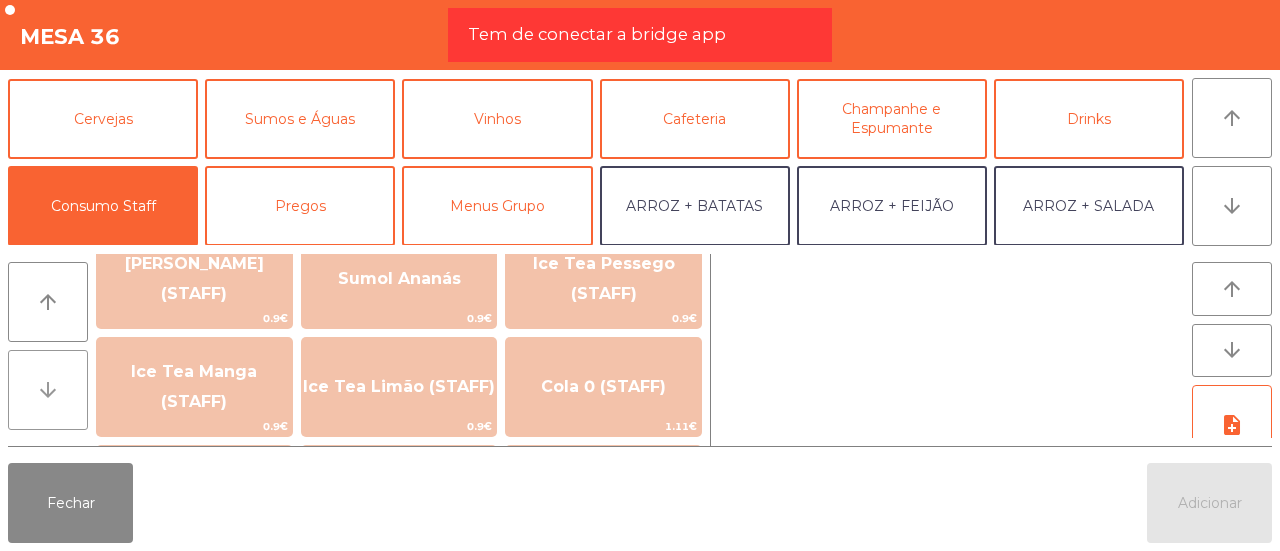 click on "arrow_downward" 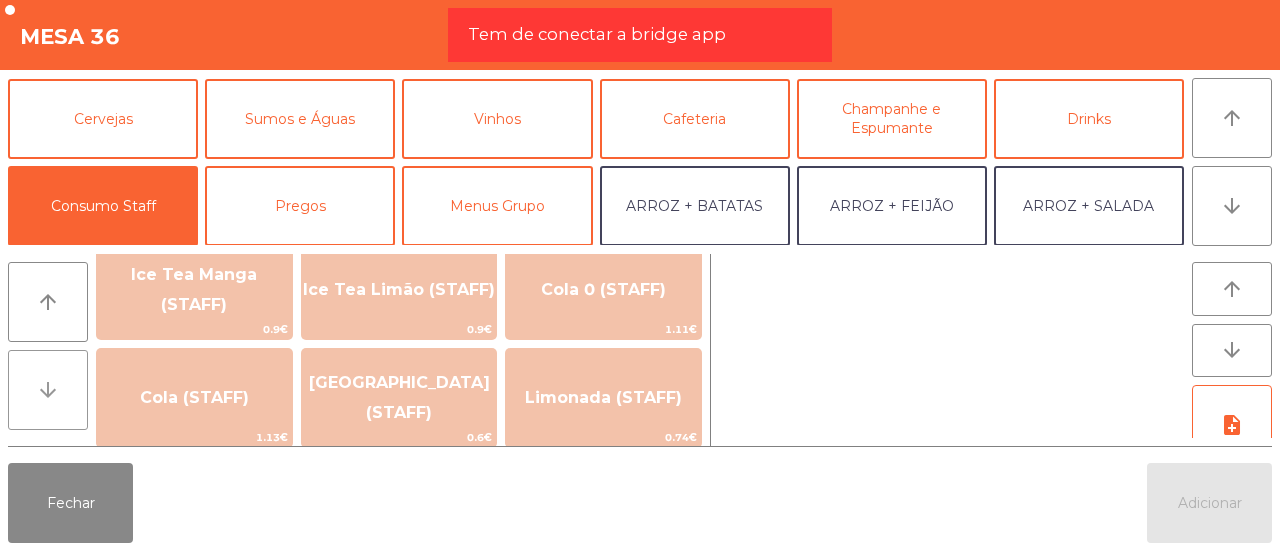 click on "arrow_downward" 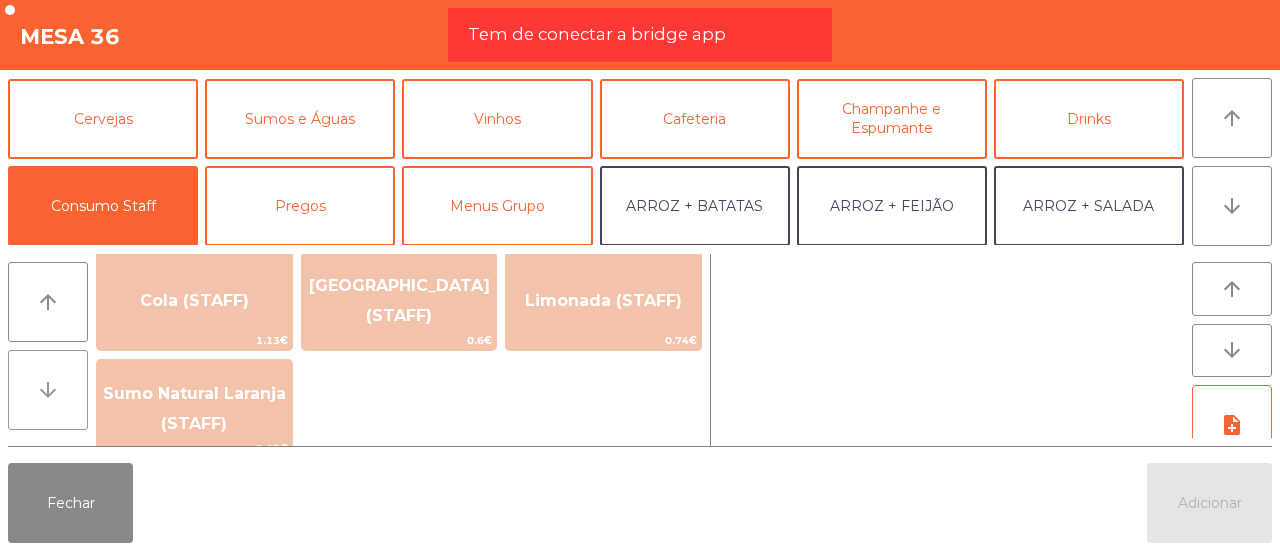 click on "arrow_downward" 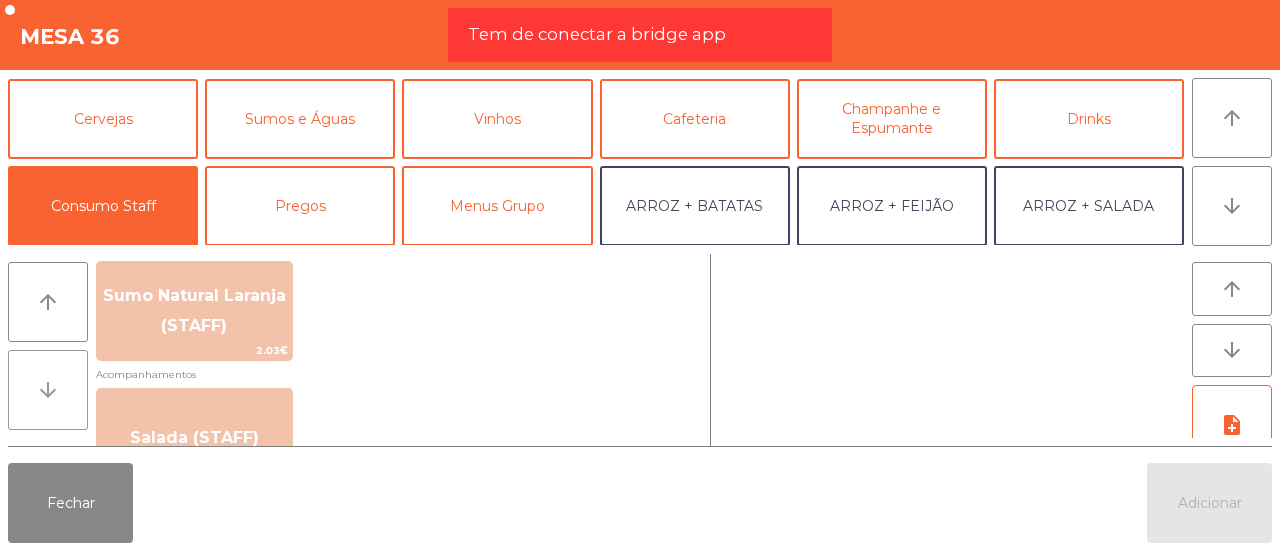 click on "arrow_downward" 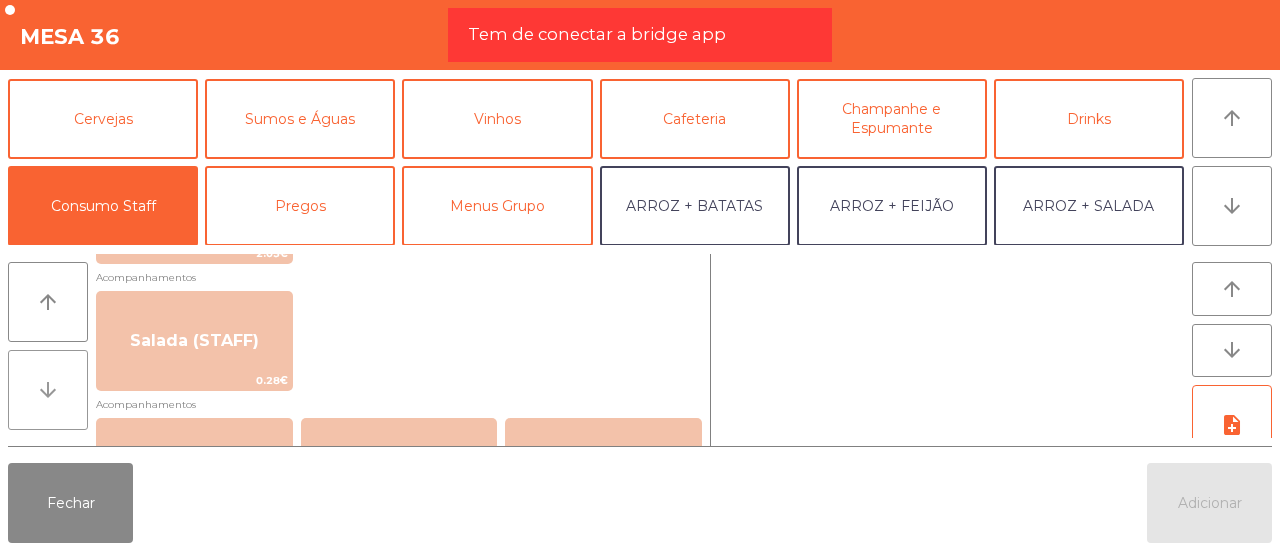 click on "arrow_downward" 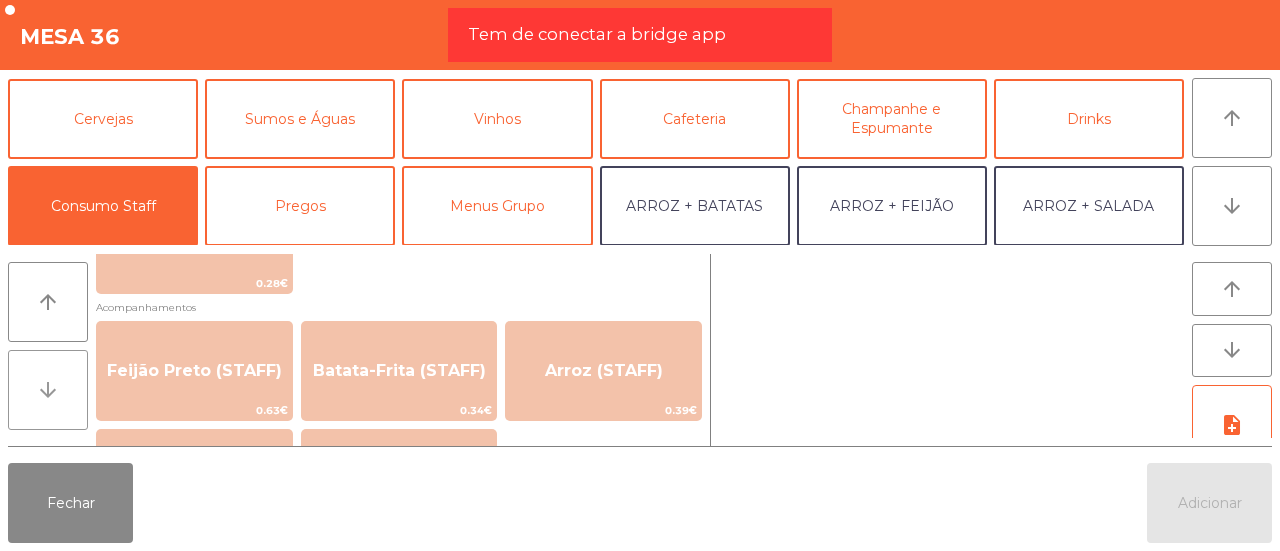click on "arrow_downward" 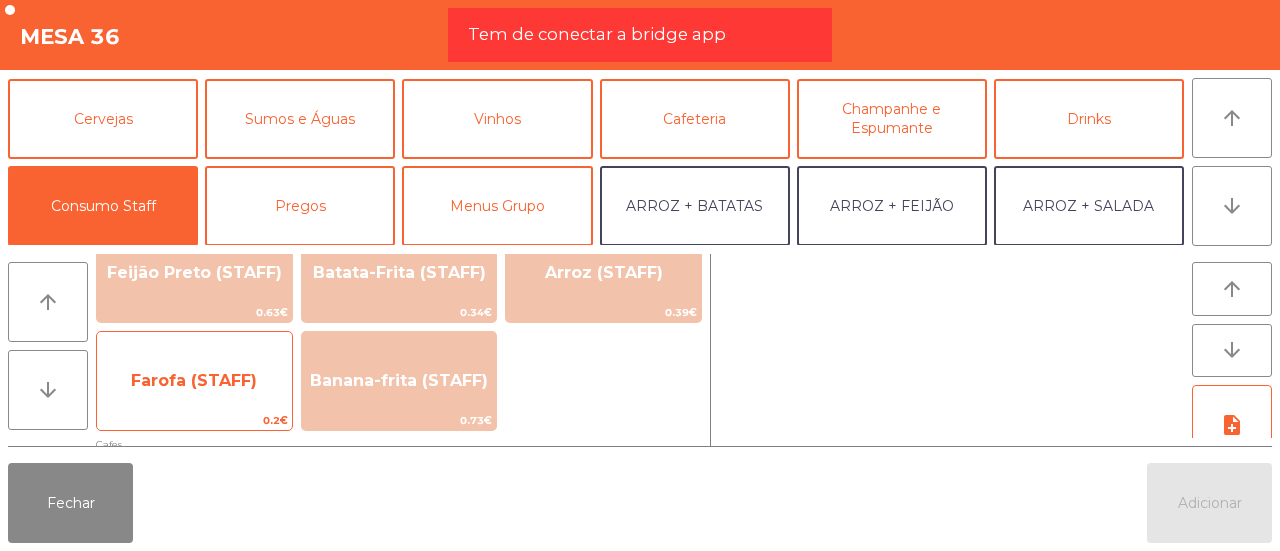 click on "Farofa (STAFF)" 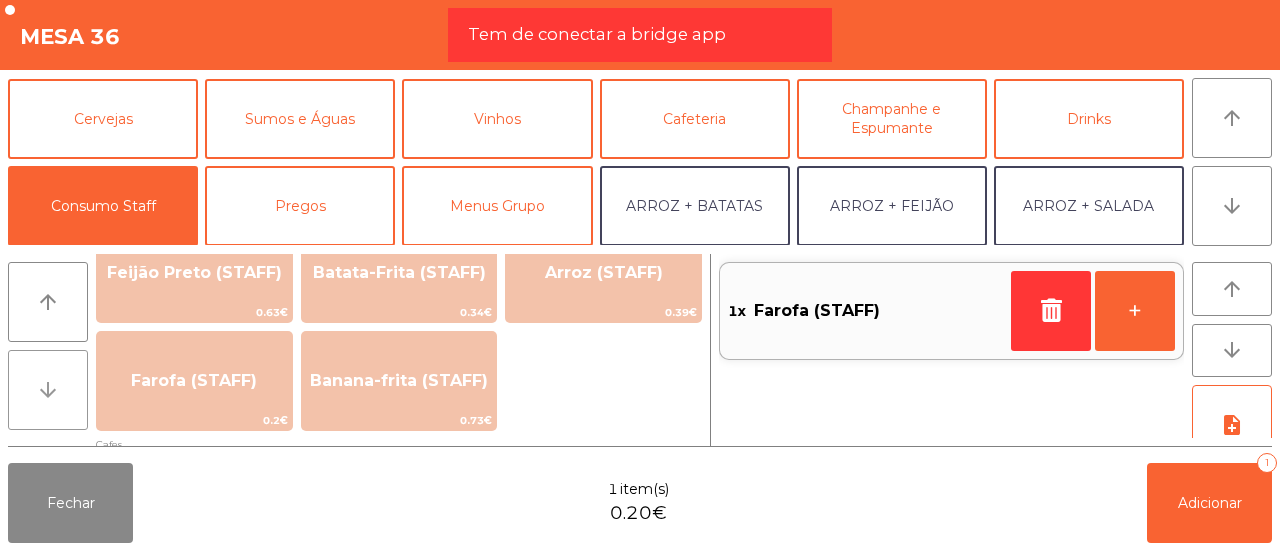 click on "arrow_downward" 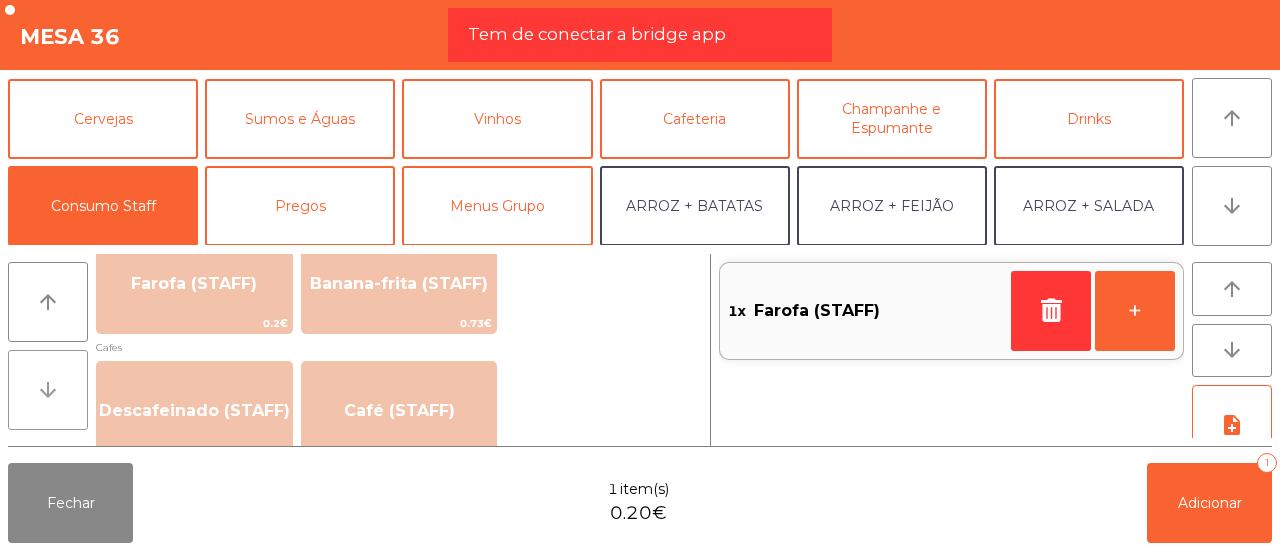 click on "arrow_downward" 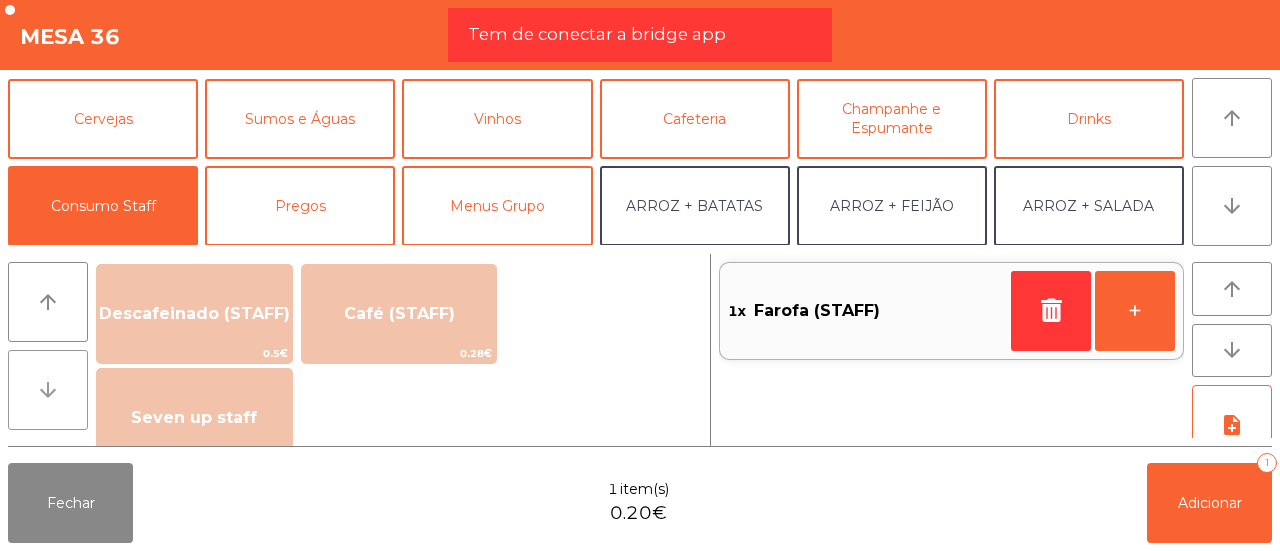 click on "arrow_downward" 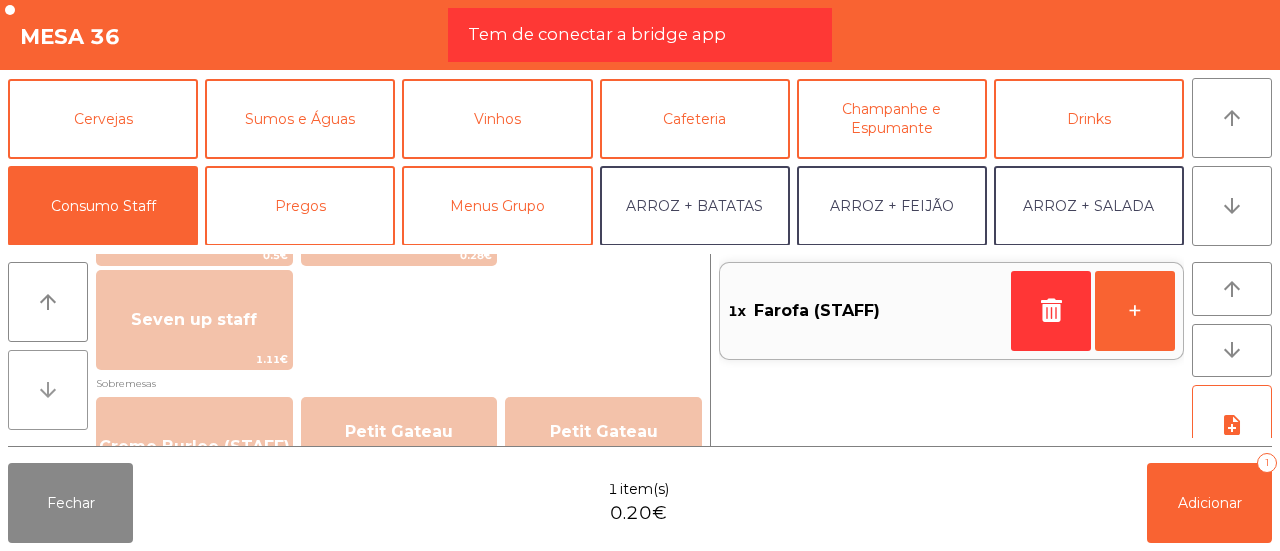 click on "arrow_downward" 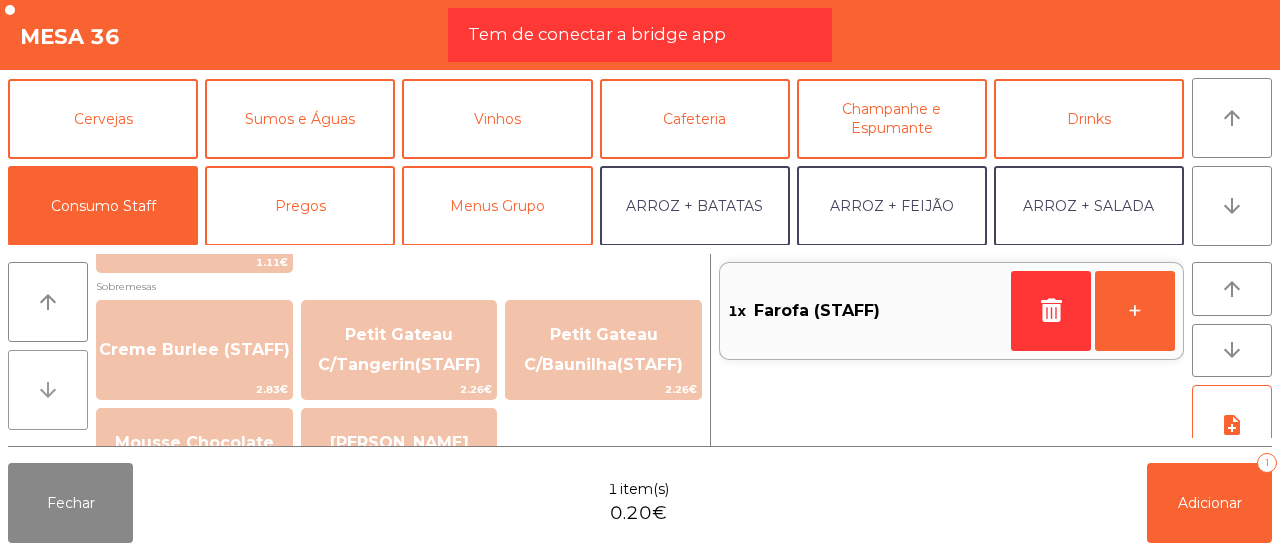 click on "arrow_downward" 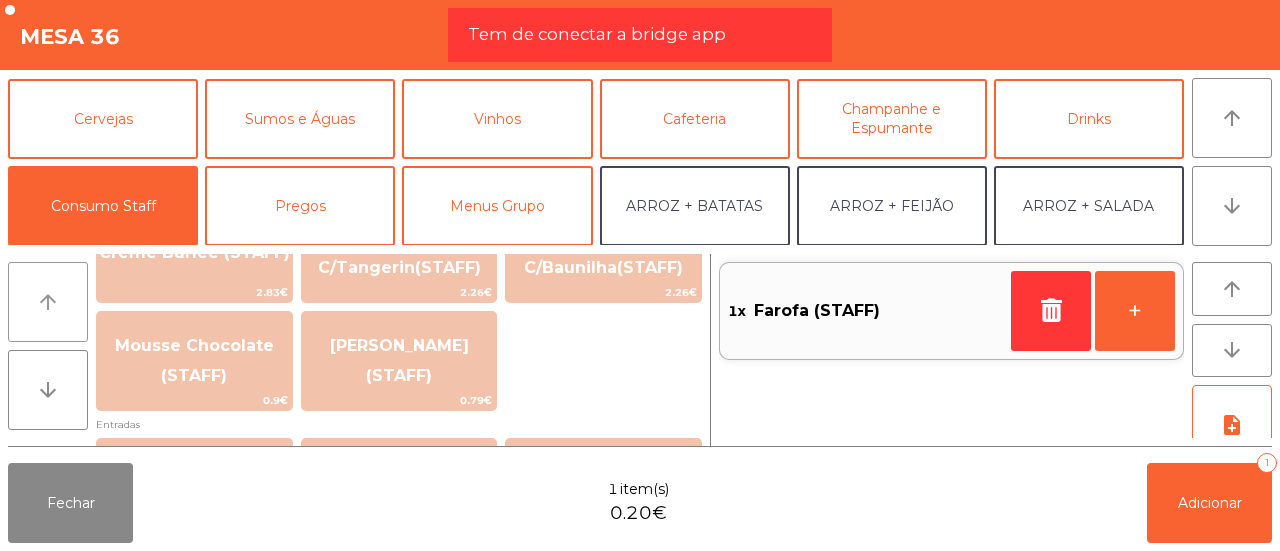 click on "arrow_upward" 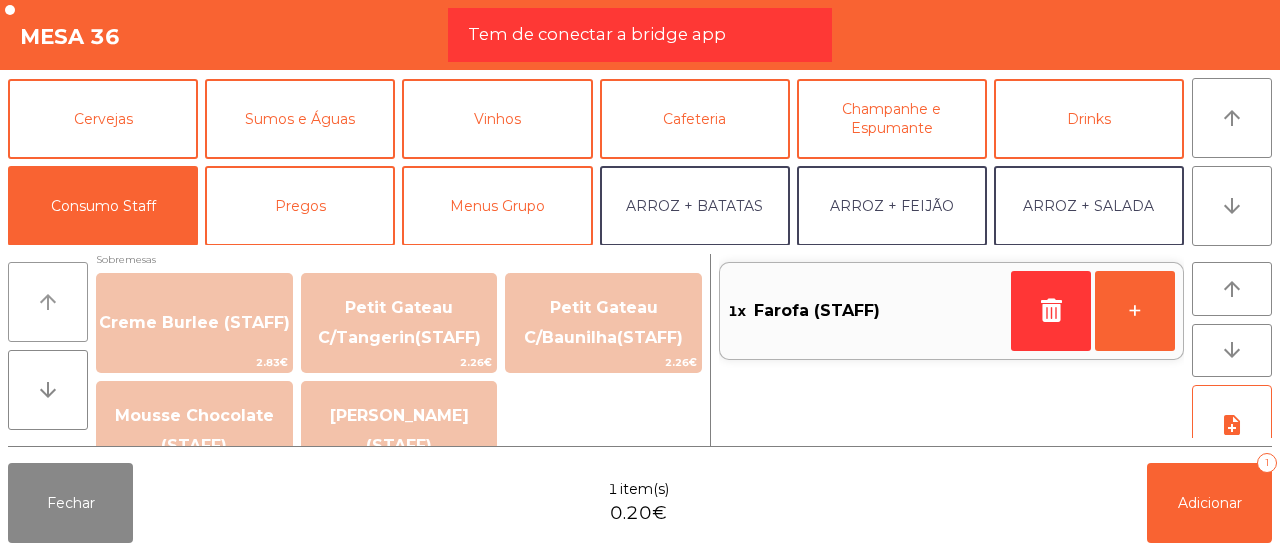 click on "arrow_upward" 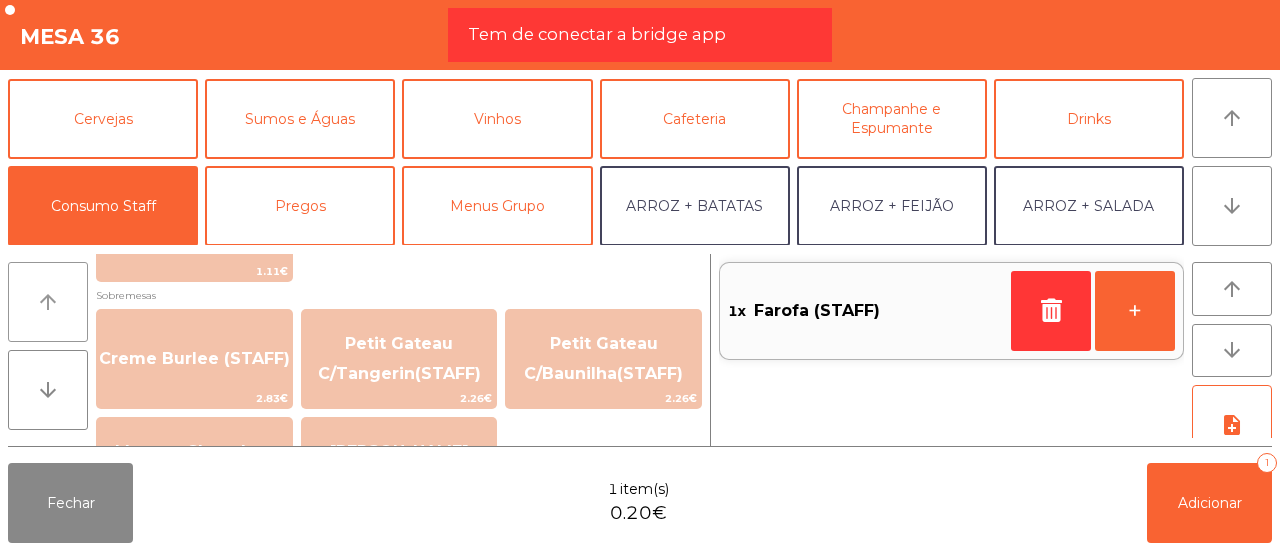 click on "arrow_upward" 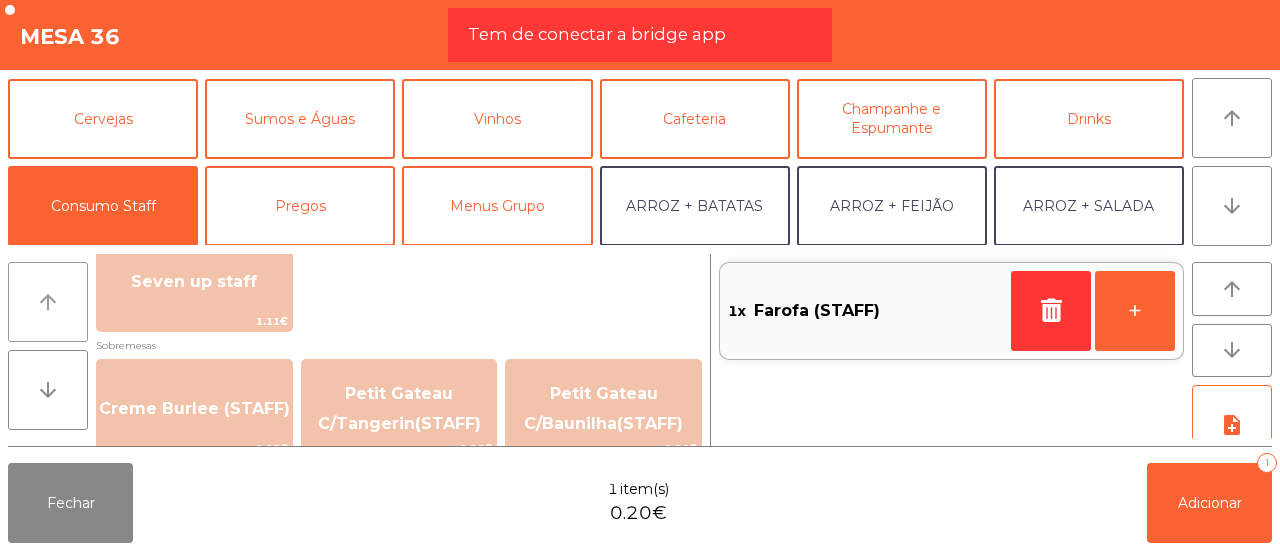 click on "arrow_upward" 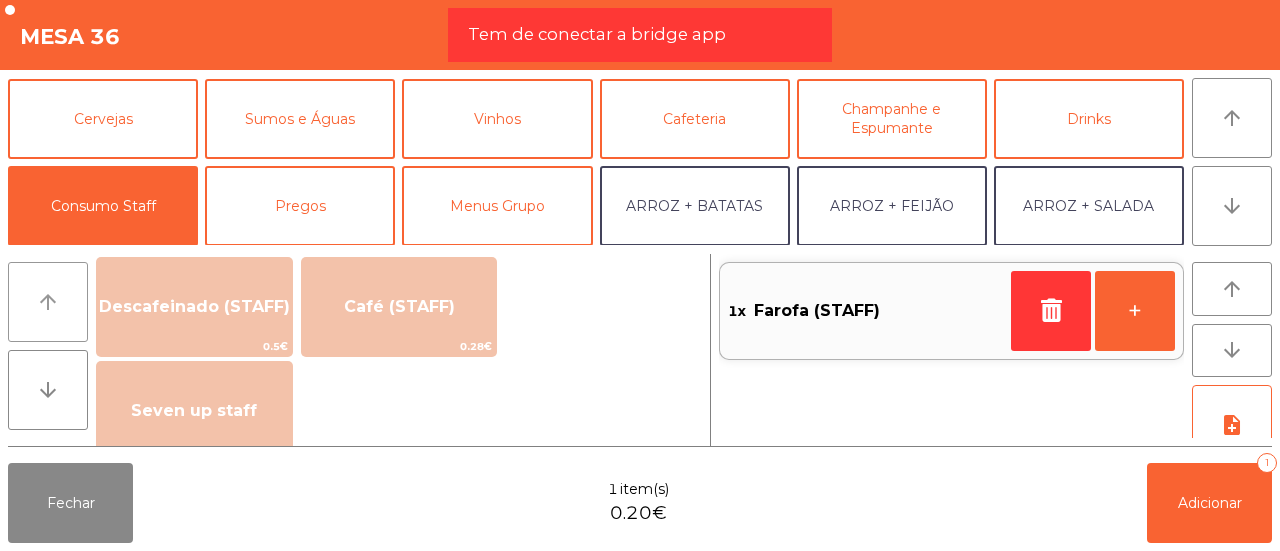 click on "arrow_upward" 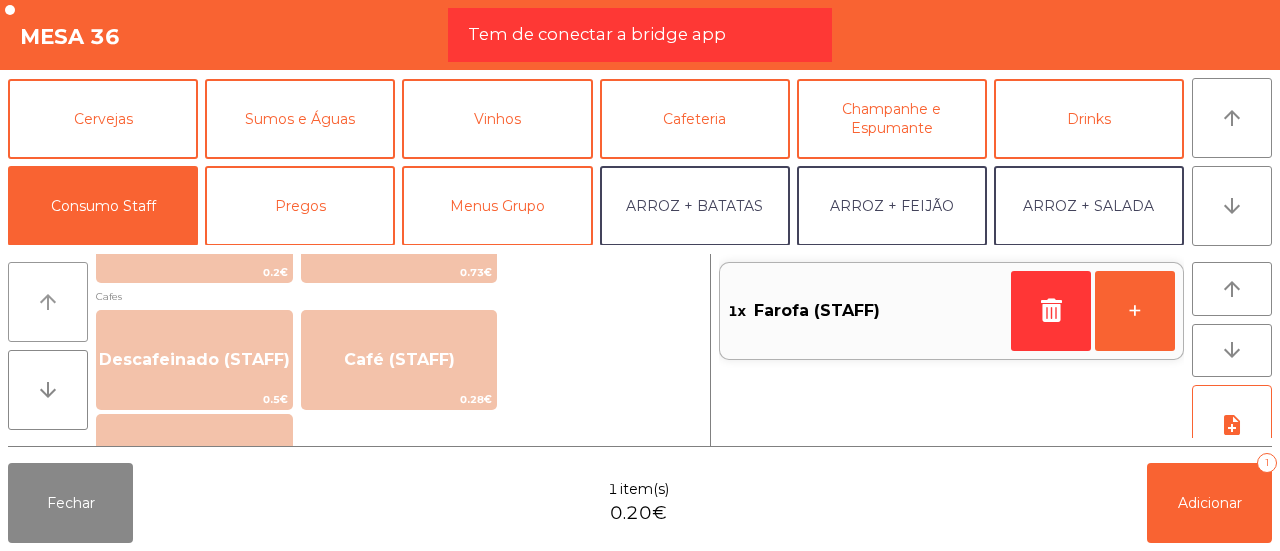 click on "arrow_upward" 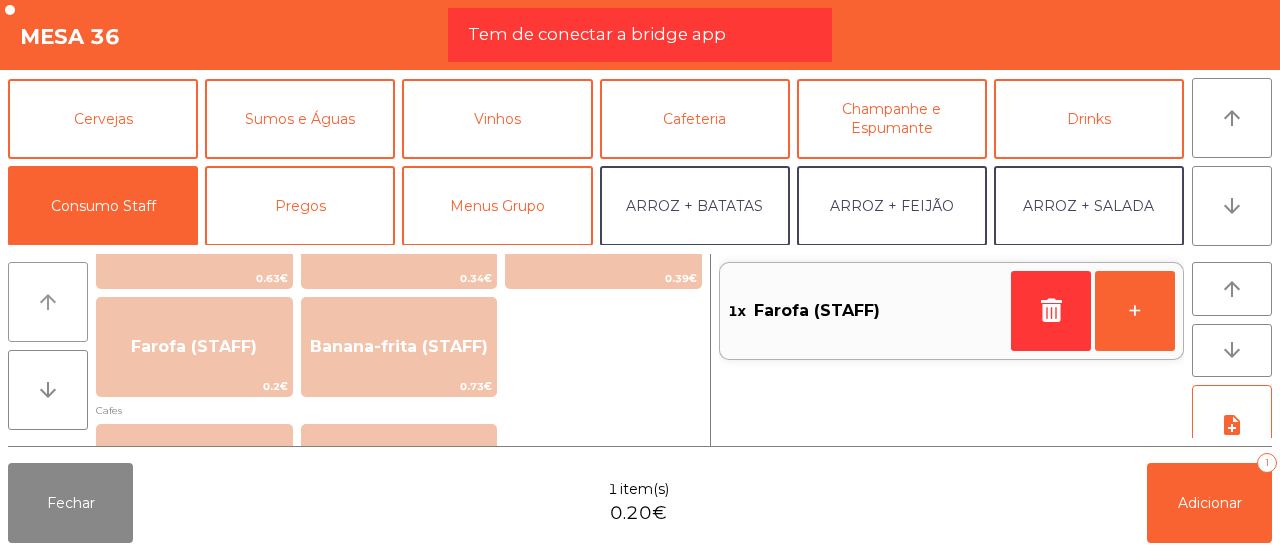 click on "arrow_upward" 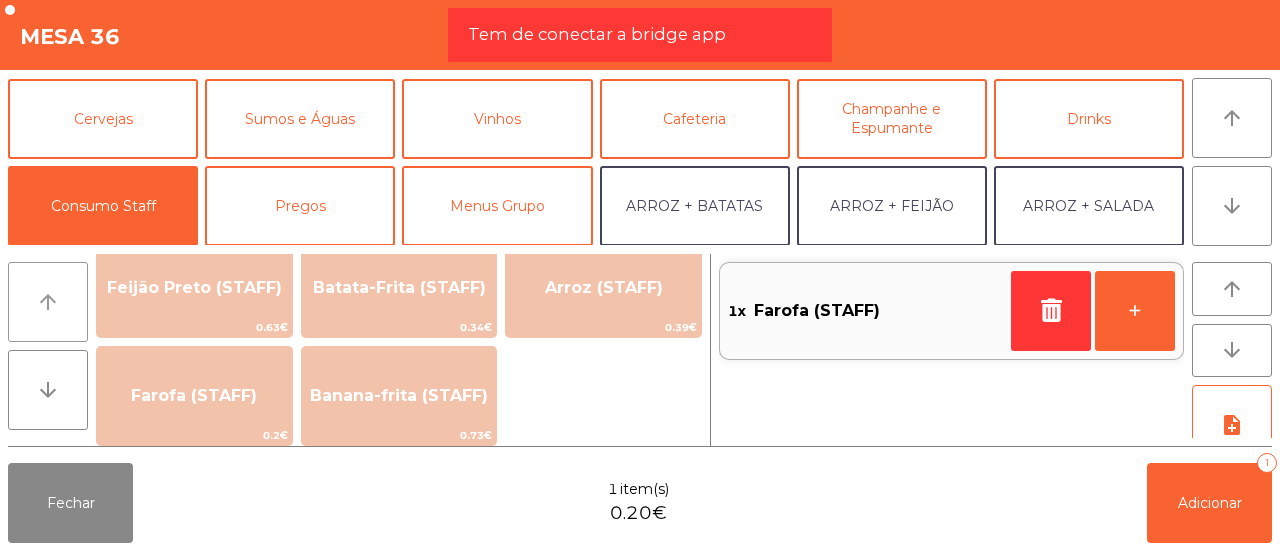 click on "arrow_upward" 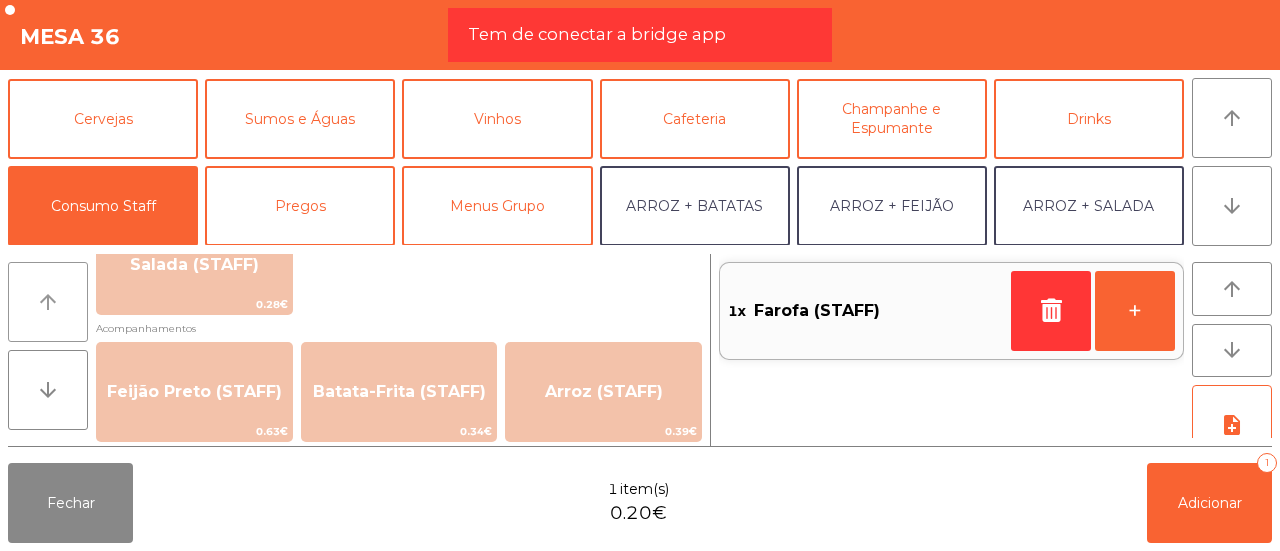 click on "arrow_upward" 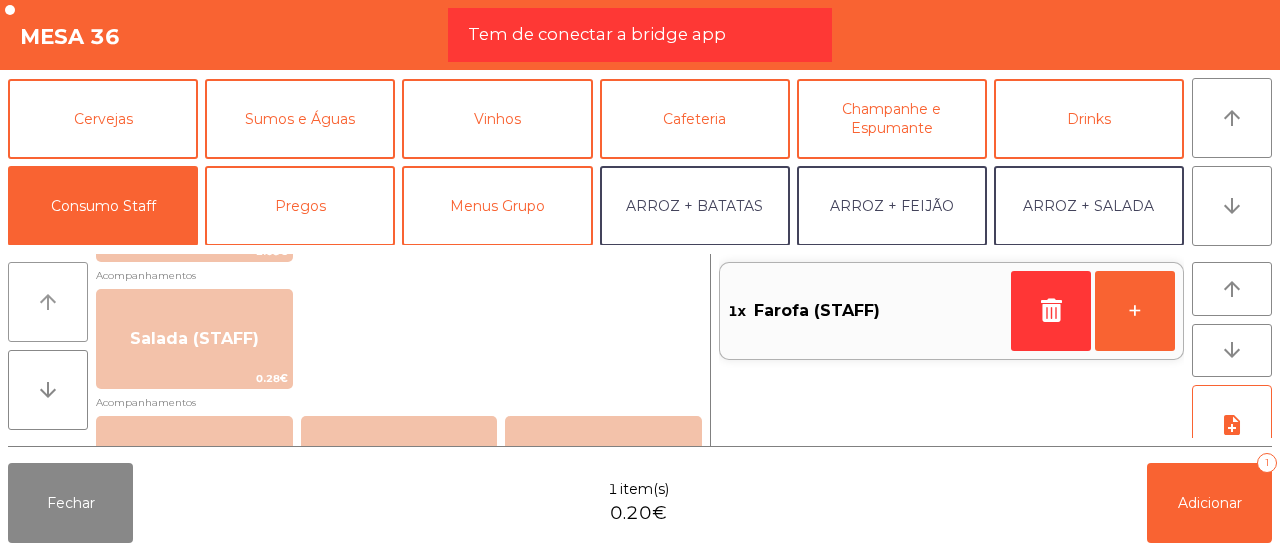 click on "arrow_upward" 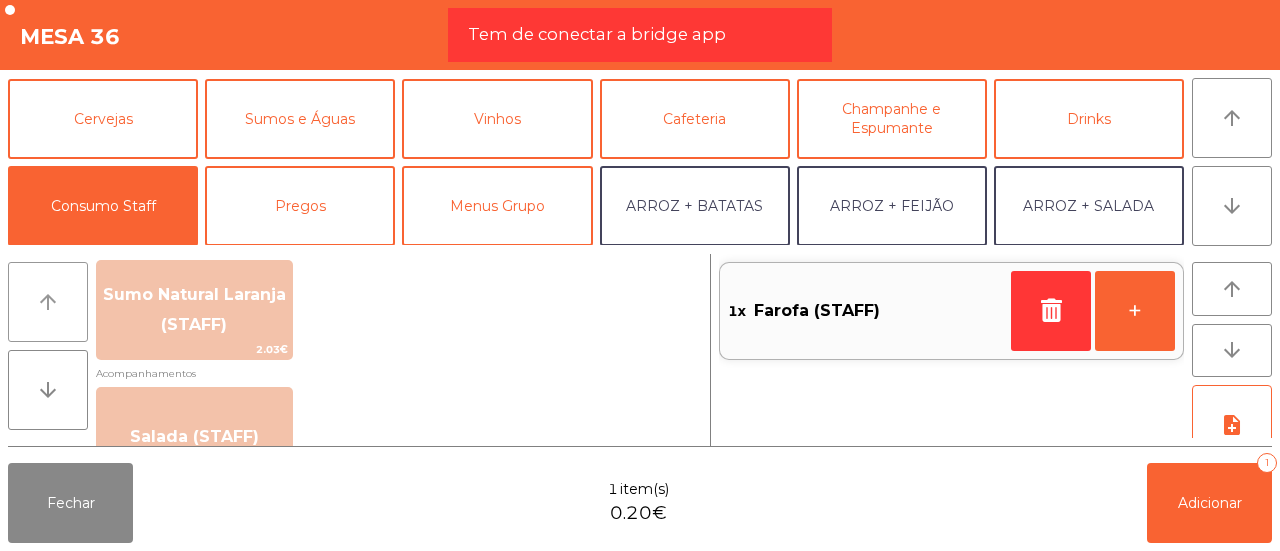 click on "arrow_upward" 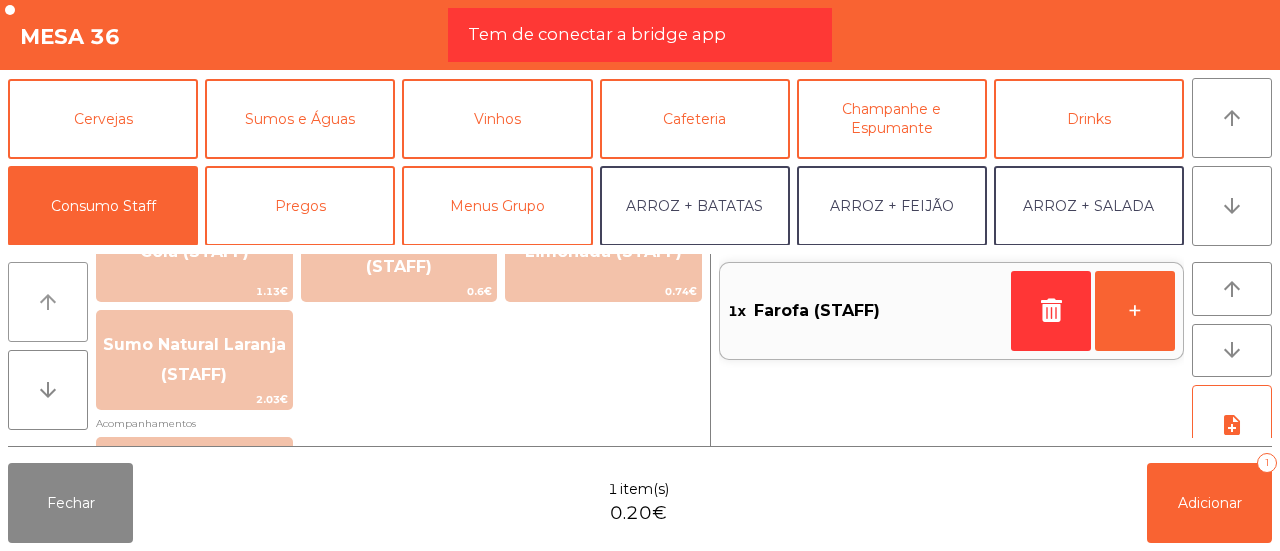 click on "arrow_upward" 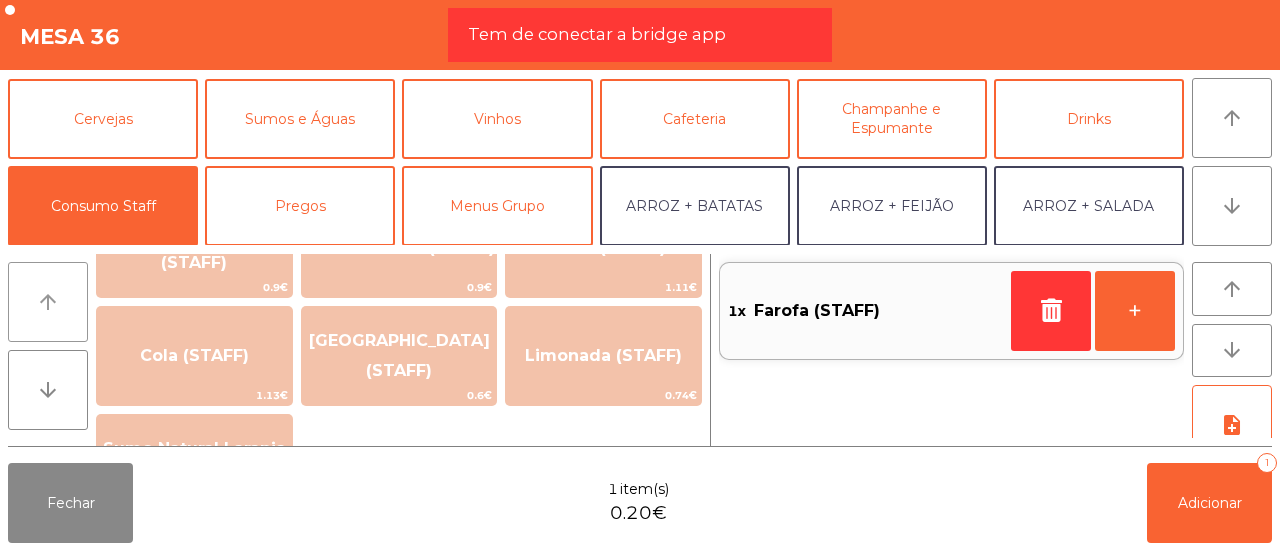 click on "arrow_upward" 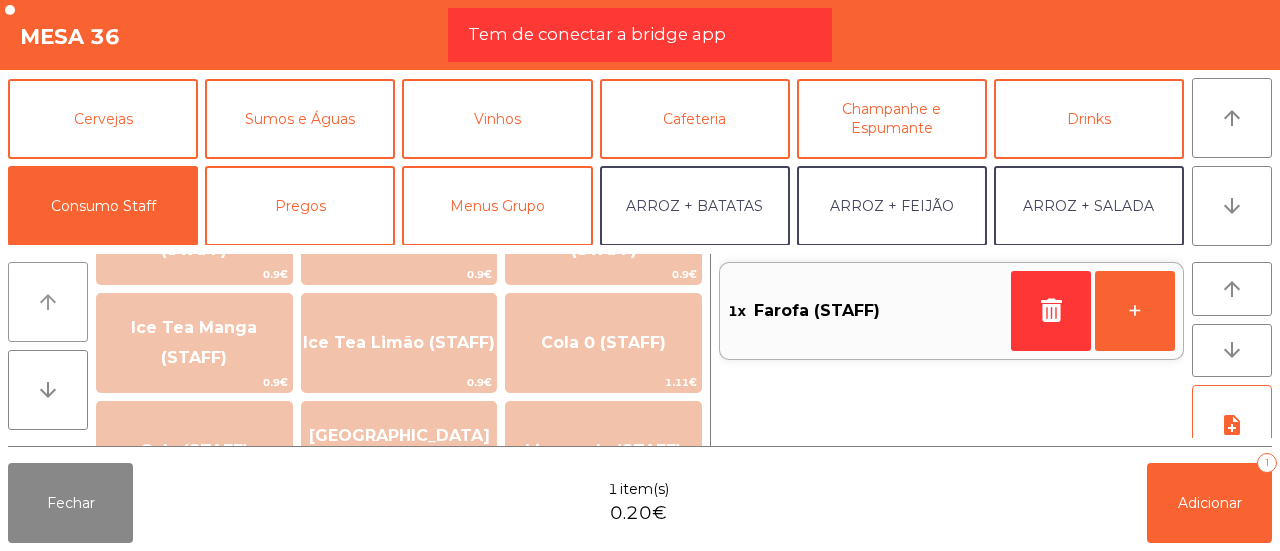 click on "arrow_upward" 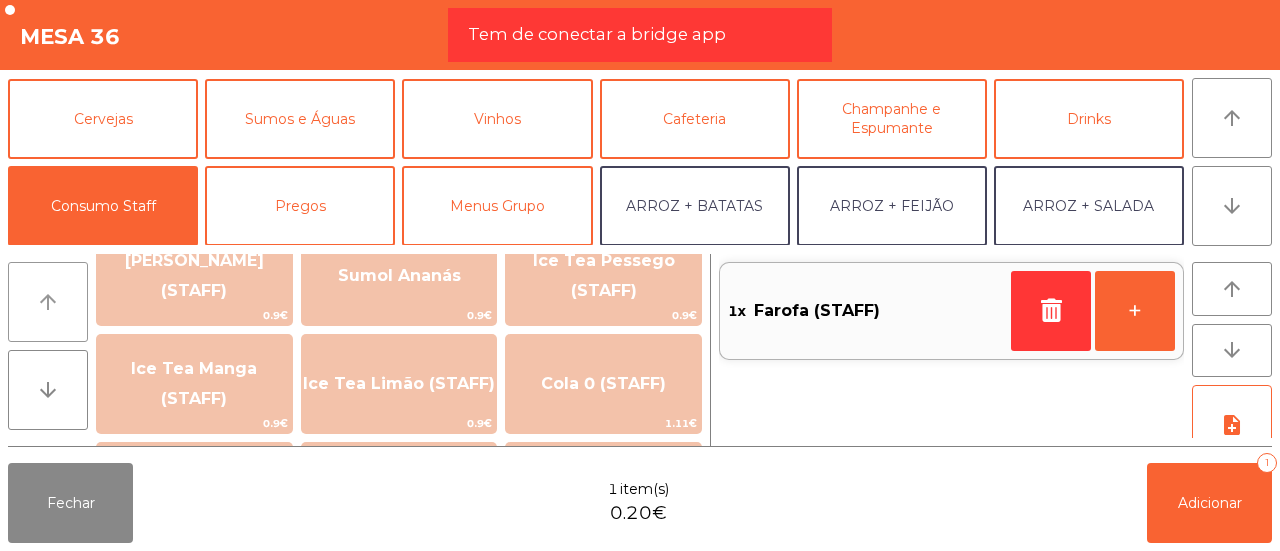 click on "arrow_upward" 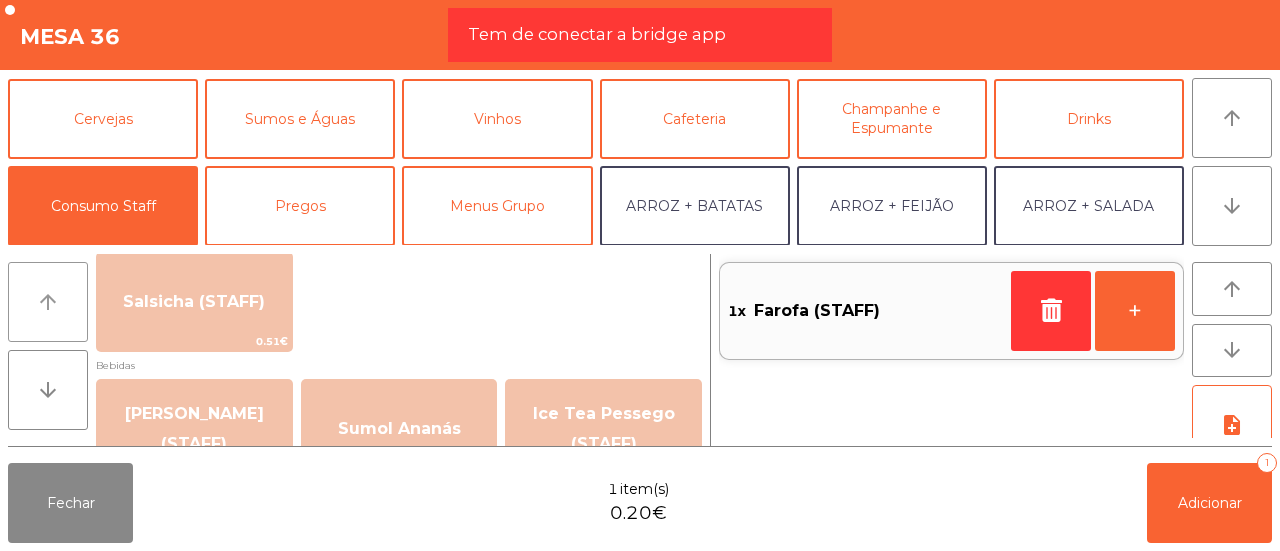 click on "arrow_upward" 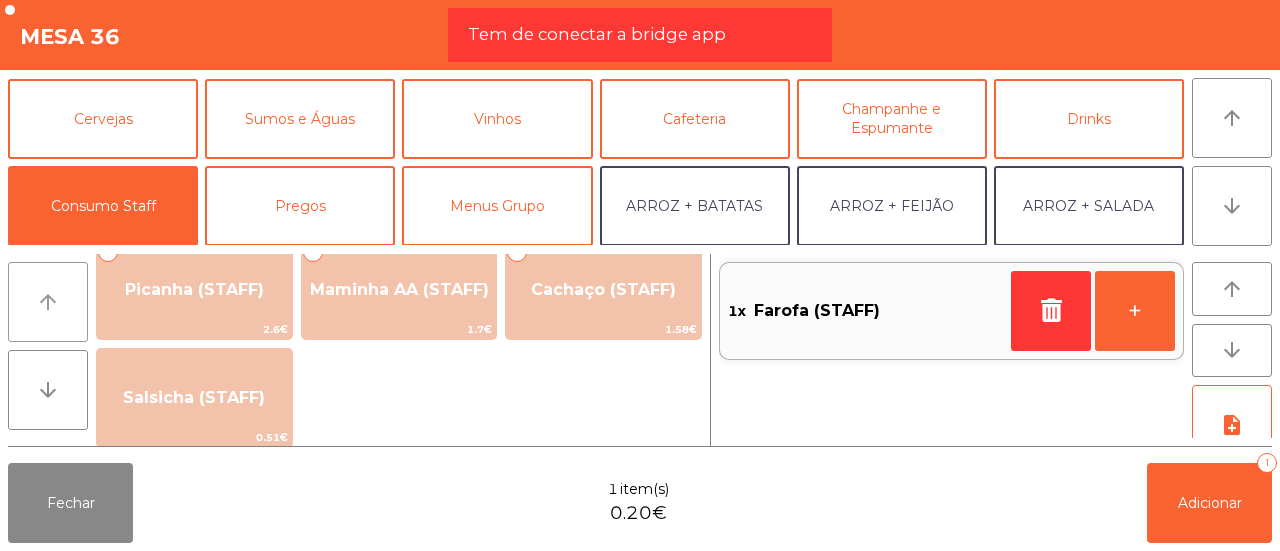 click on "arrow_upward" 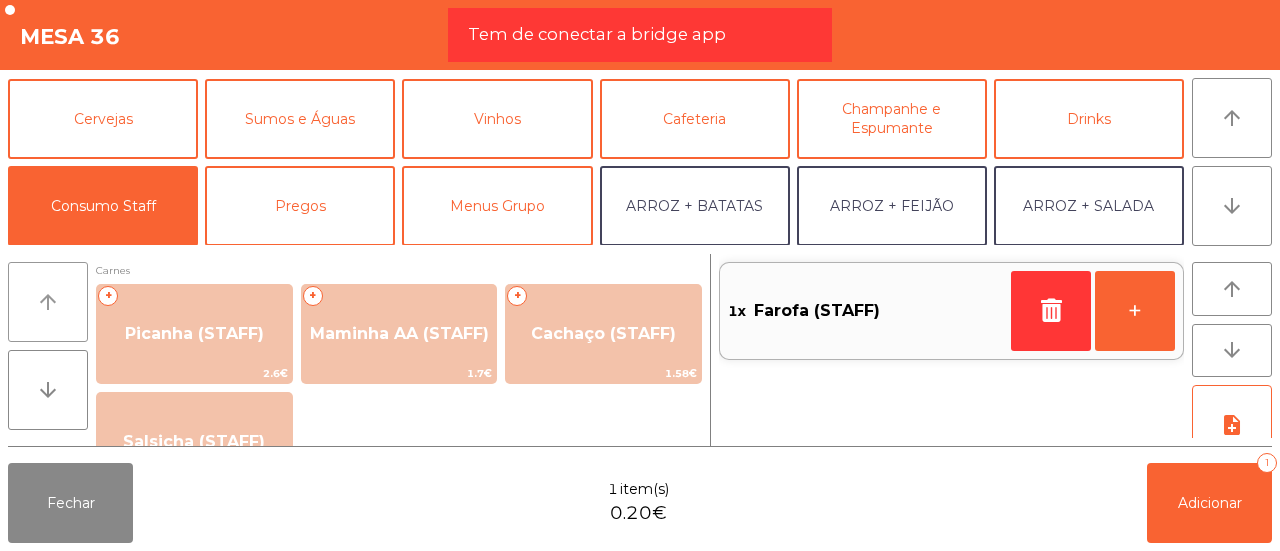 scroll, scrollTop: 0, scrollLeft: 0, axis: both 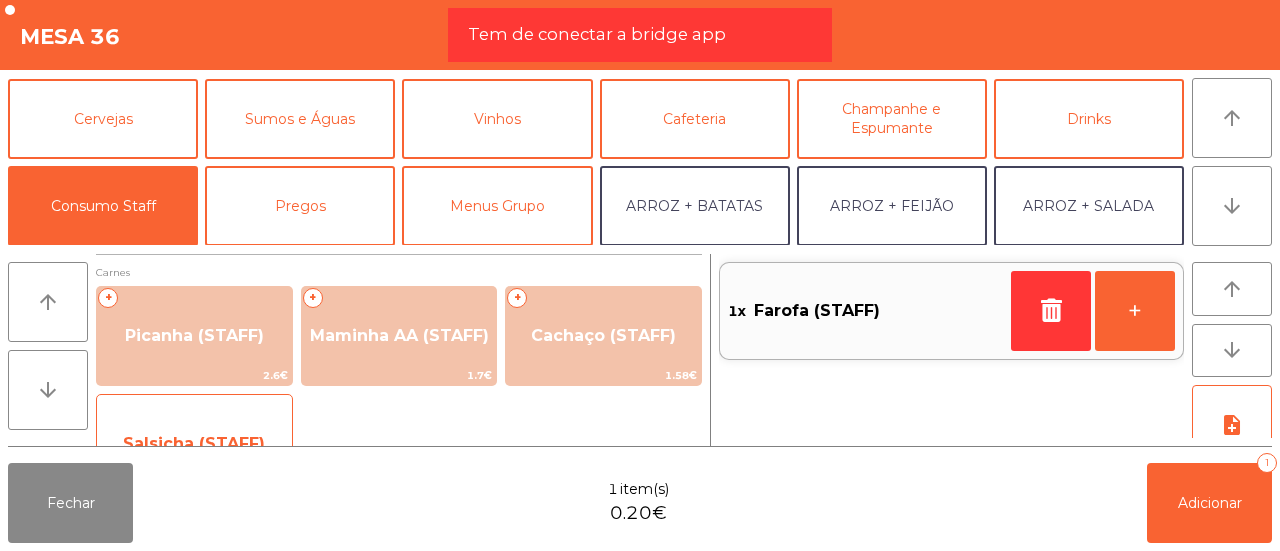 click on "Salsicha (STAFF)" 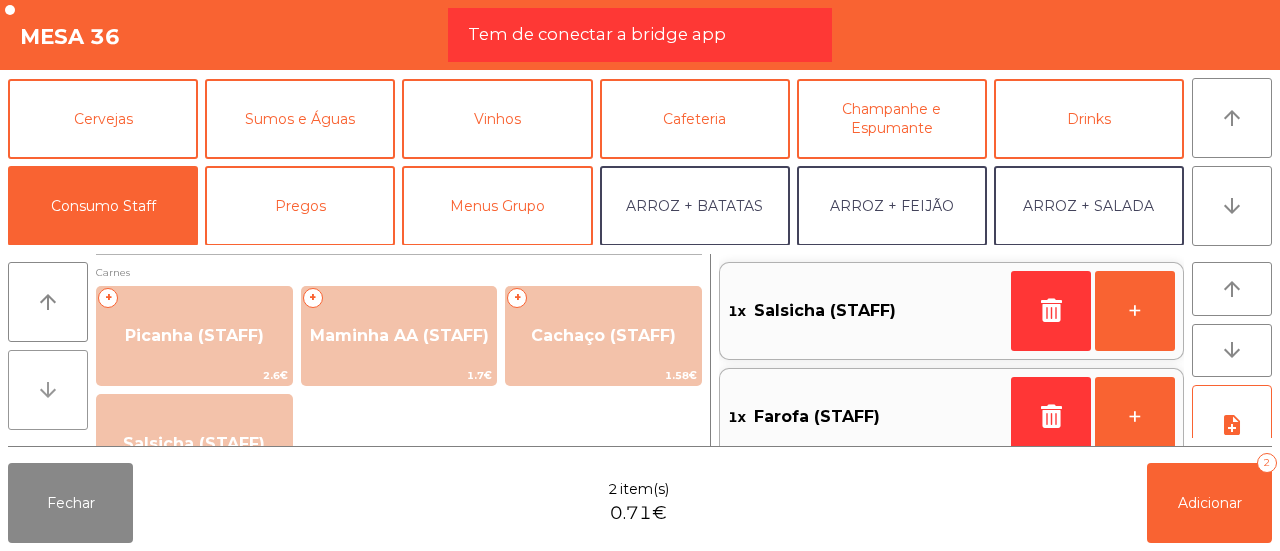 click on "arrow_downward" 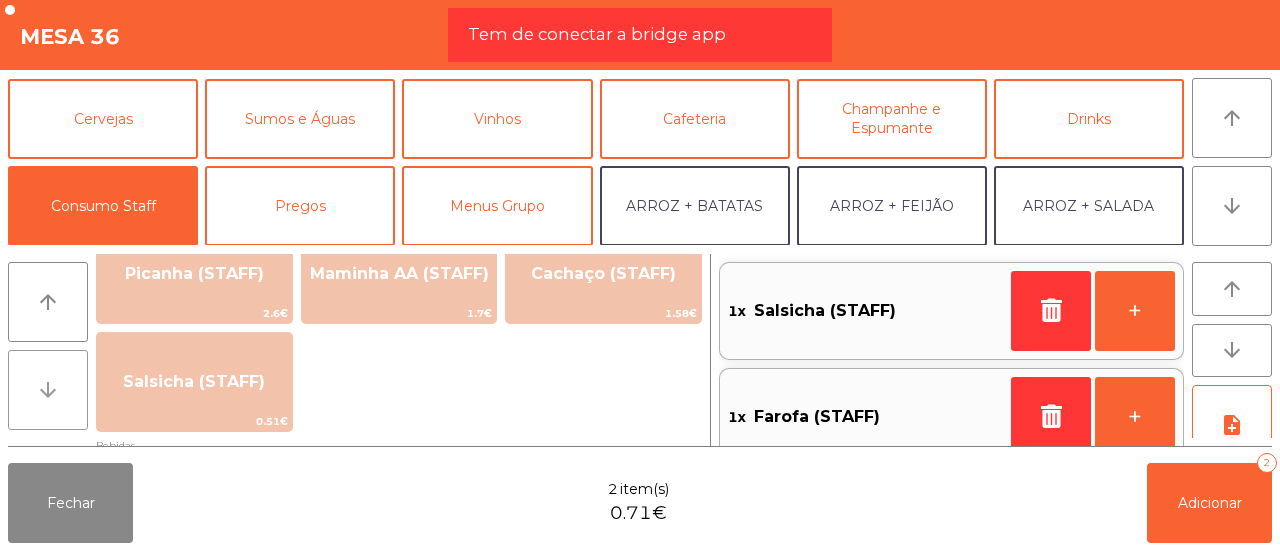 click on "arrow_downward" 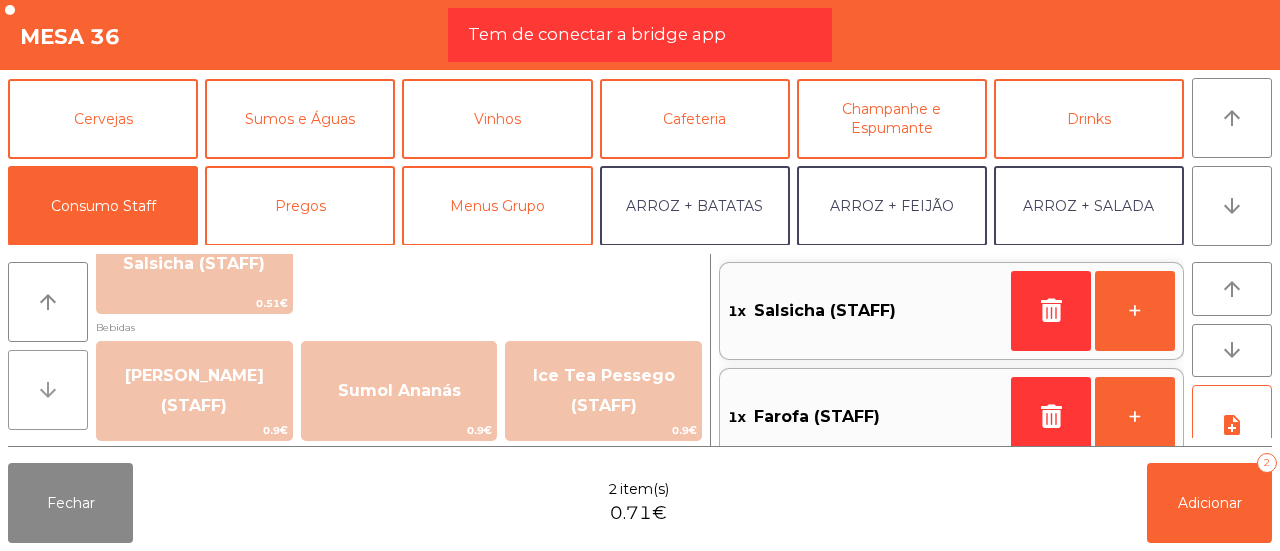 click on "arrow_downward" 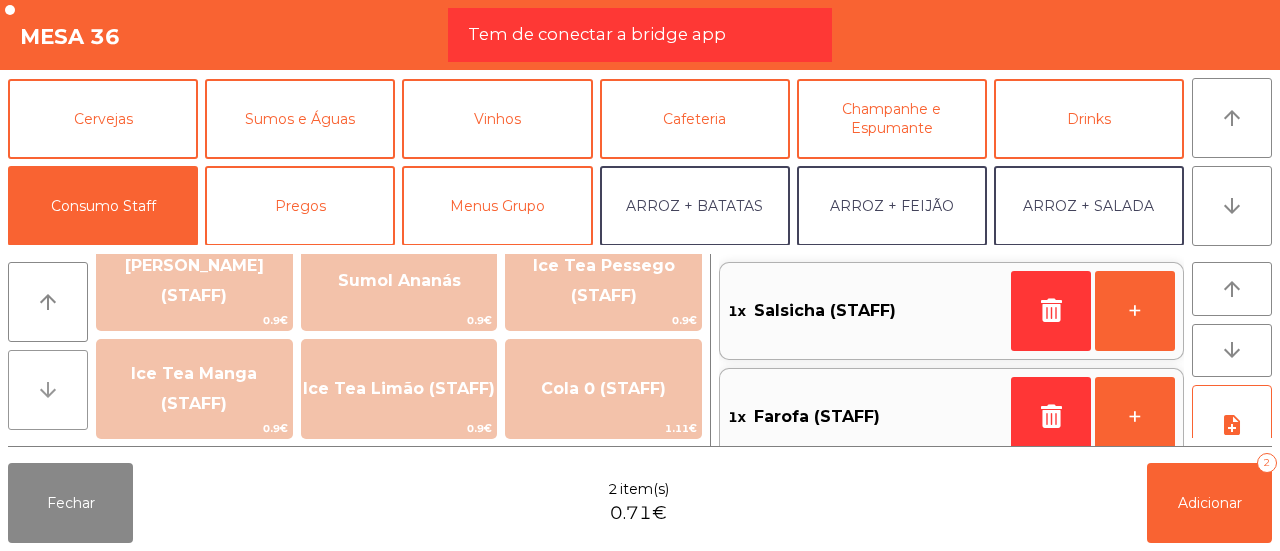 click on "arrow_downward" 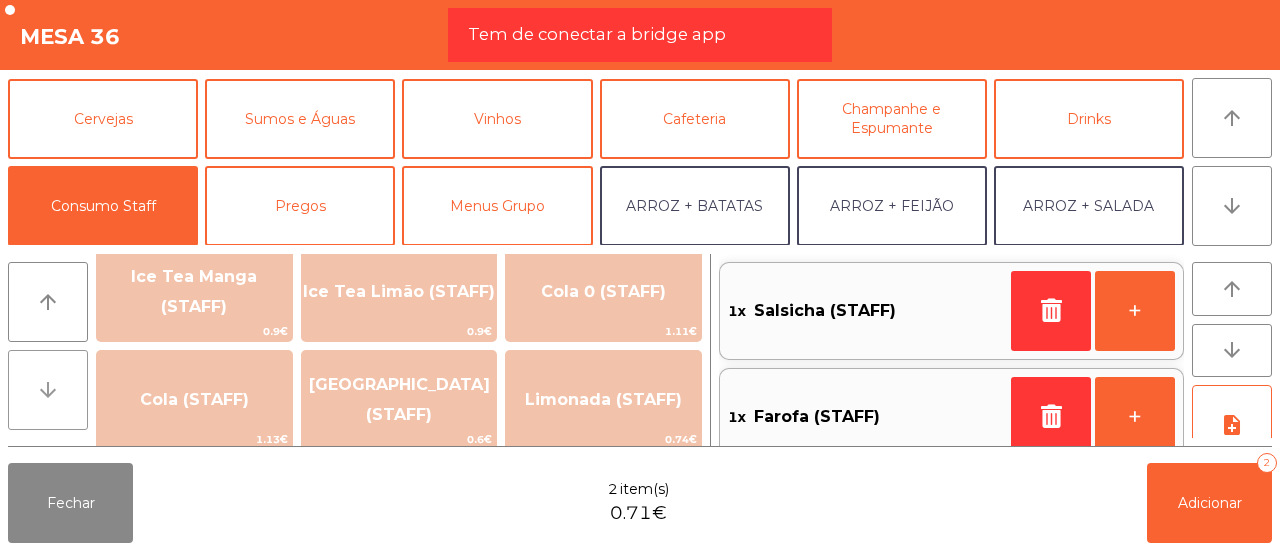 click on "arrow_downward" 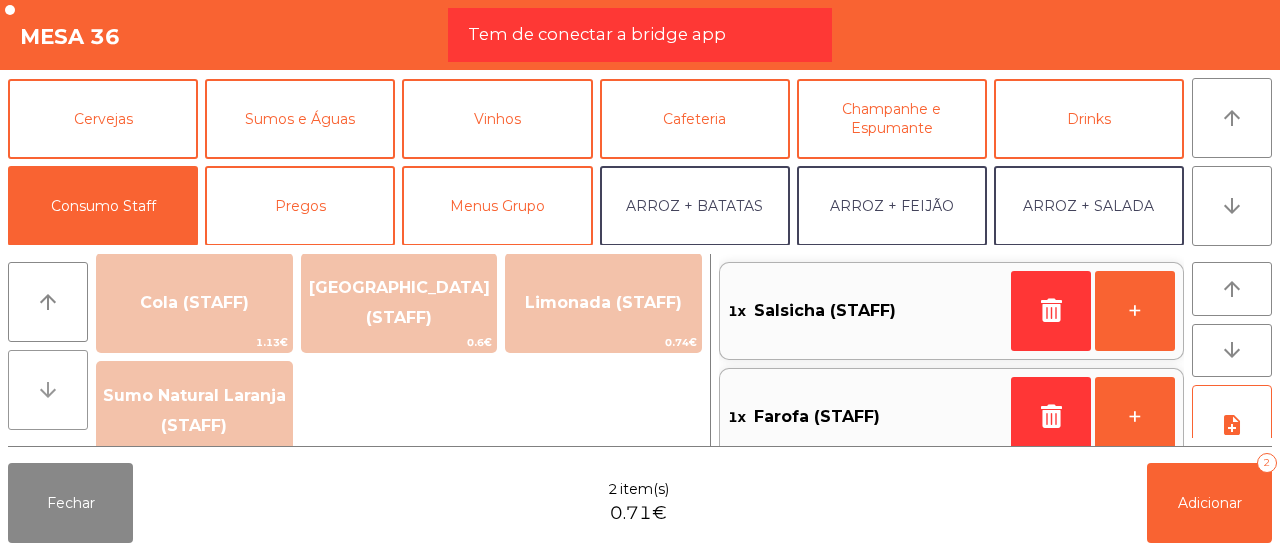 click on "arrow_downward" 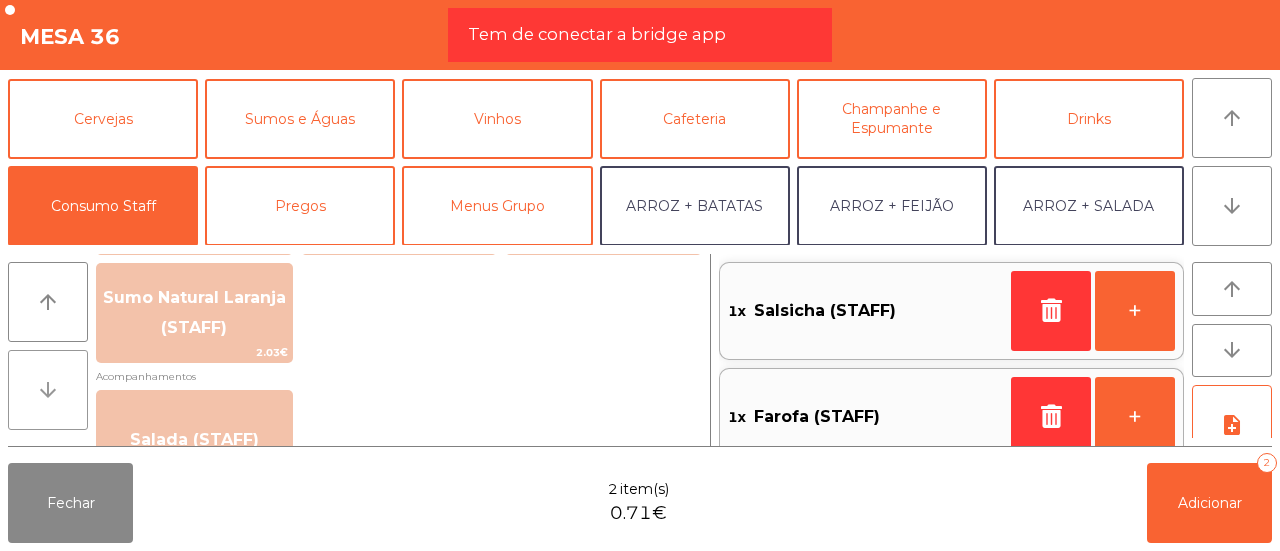 click on "arrow_downward" 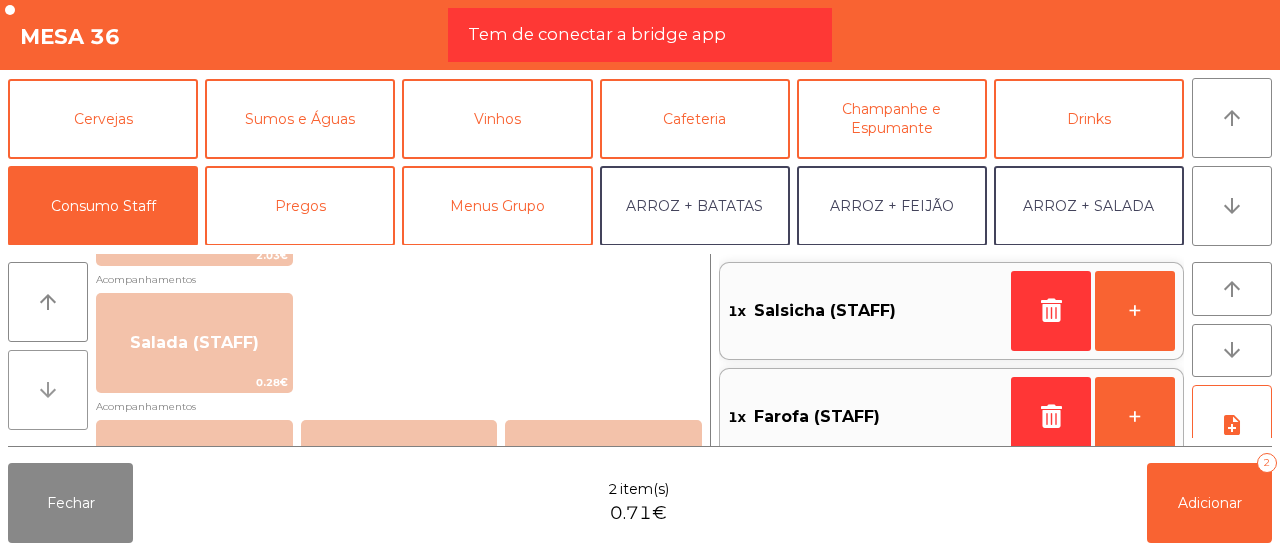 click on "arrow_downward" 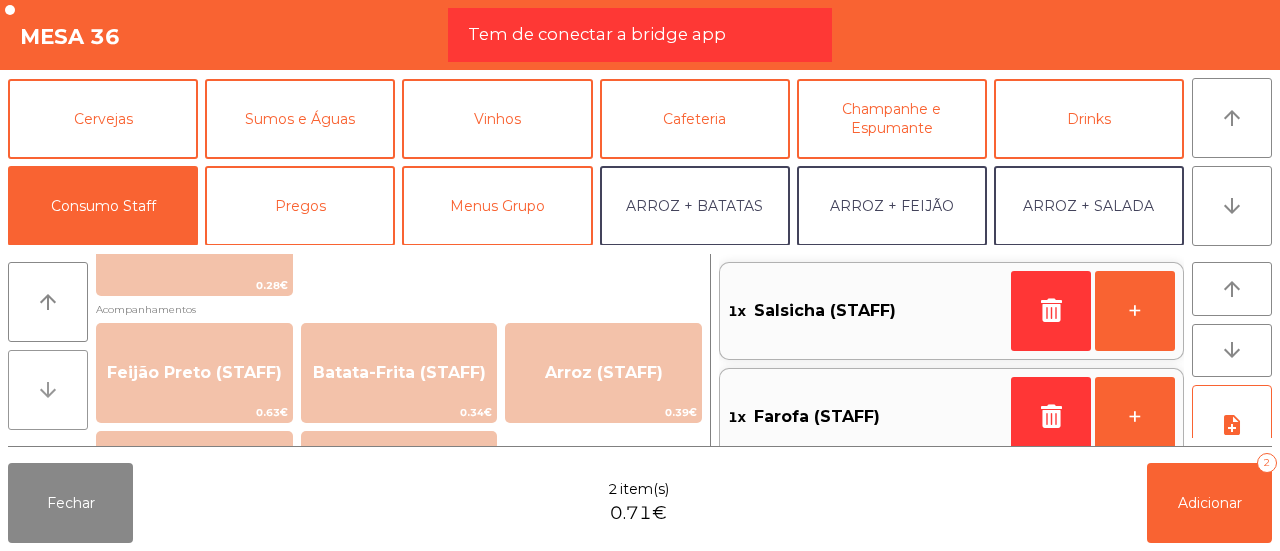 click on "arrow_downward" 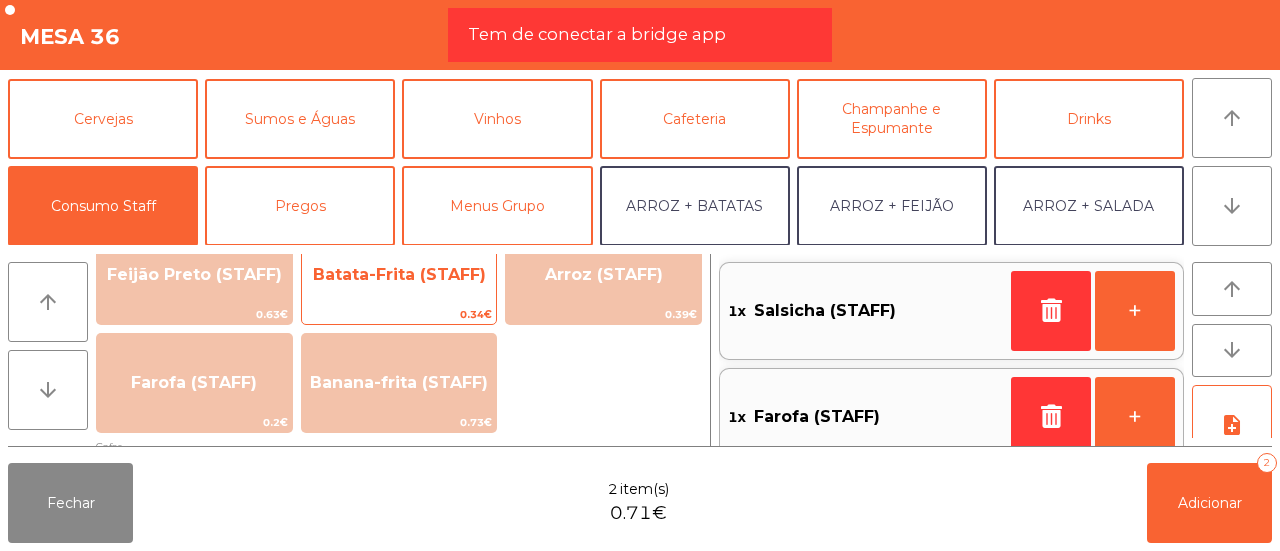 click on "Batata-Frita (STAFF)" 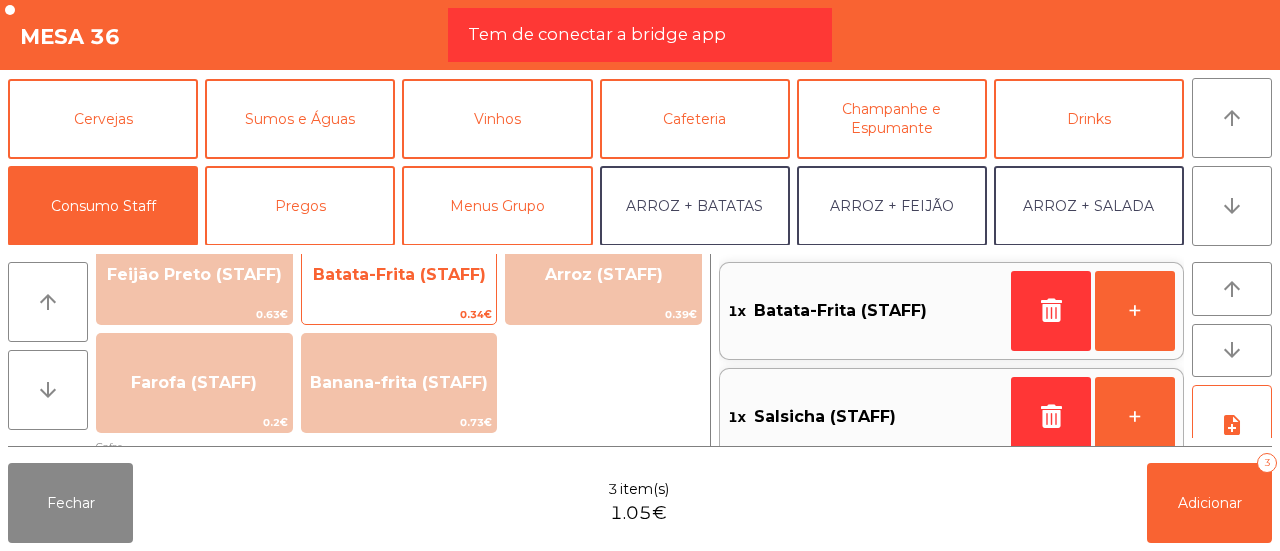 scroll, scrollTop: 8, scrollLeft: 0, axis: vertical 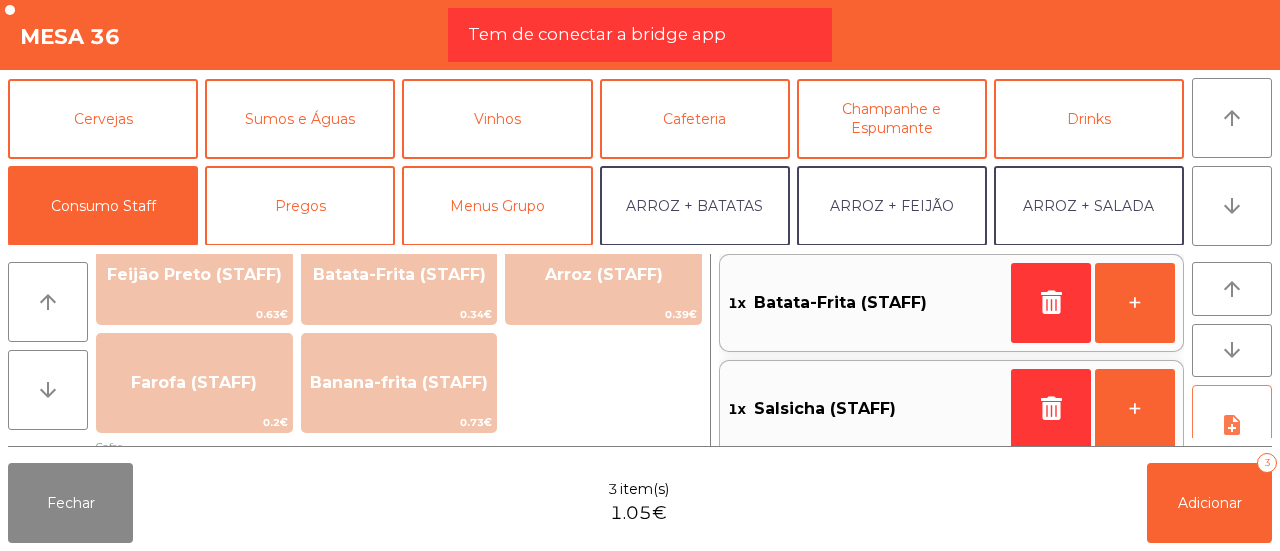 click on "note_add" 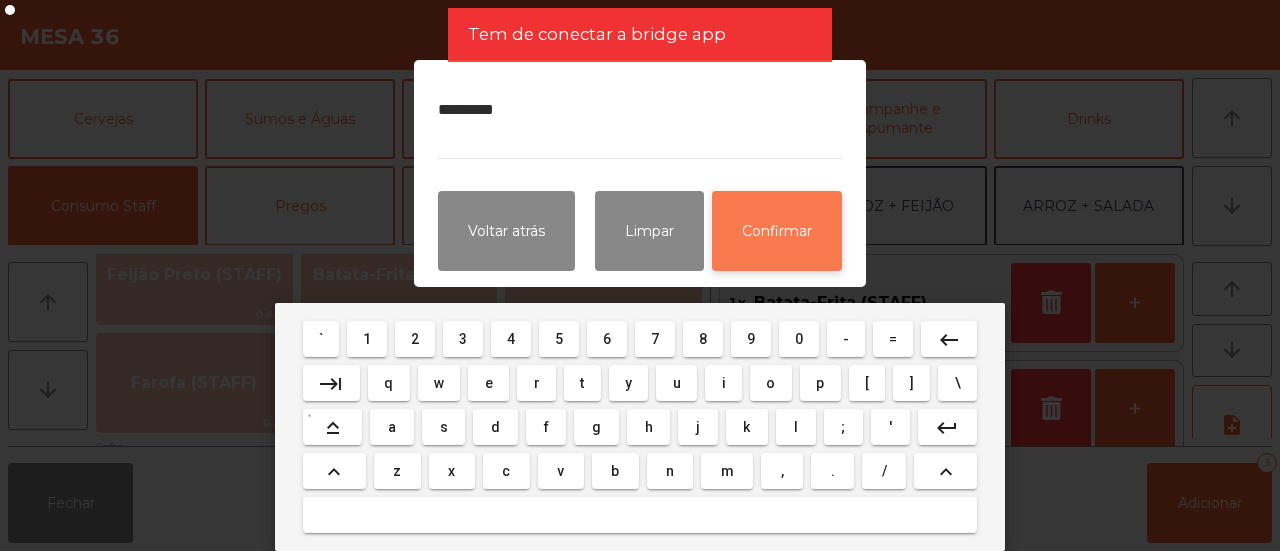 type on "*********" 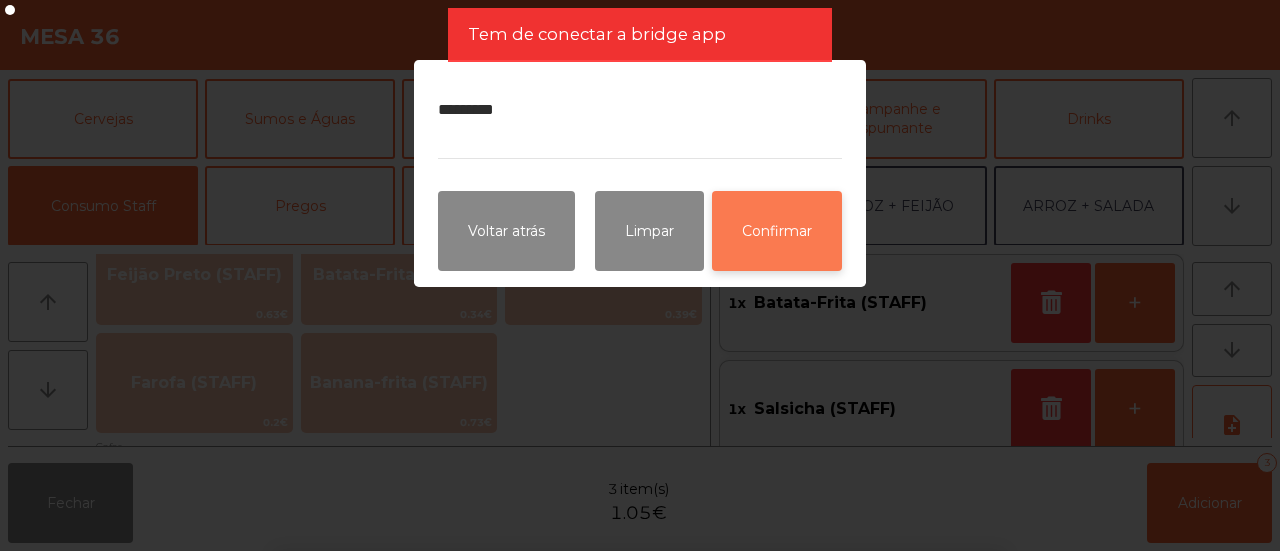 click on "Confirmar" 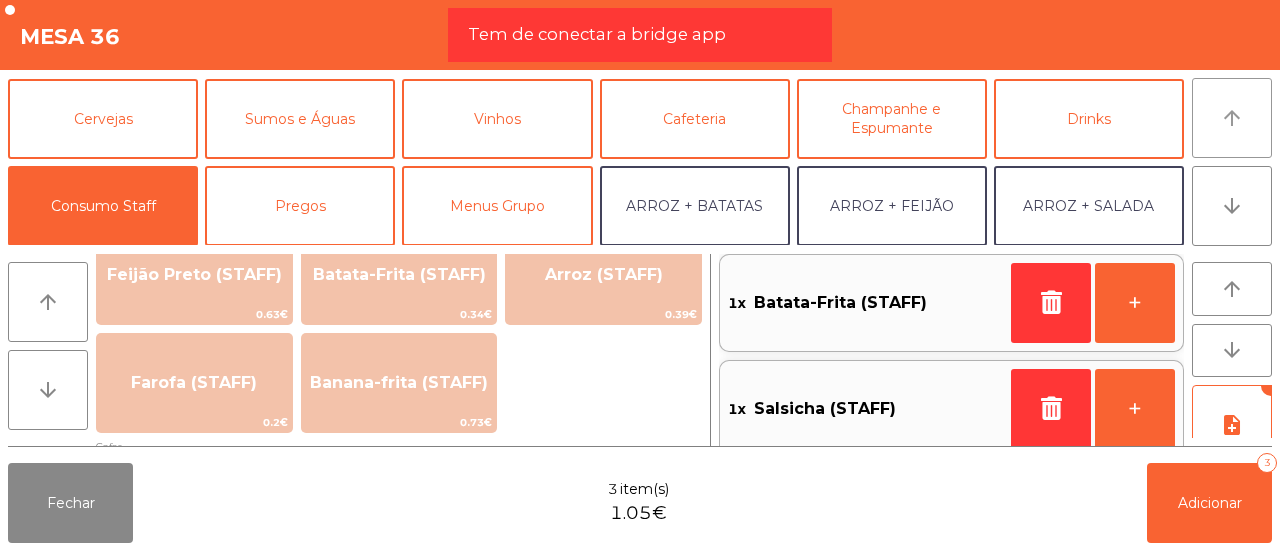 click on "arrow_upward" 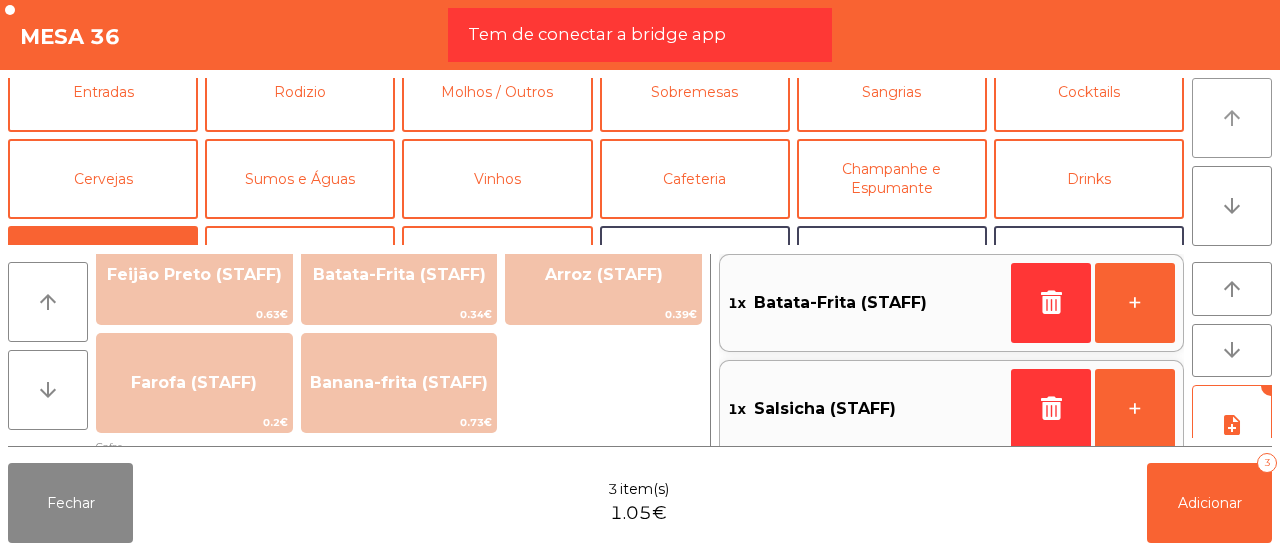 click on "arrow_upward" 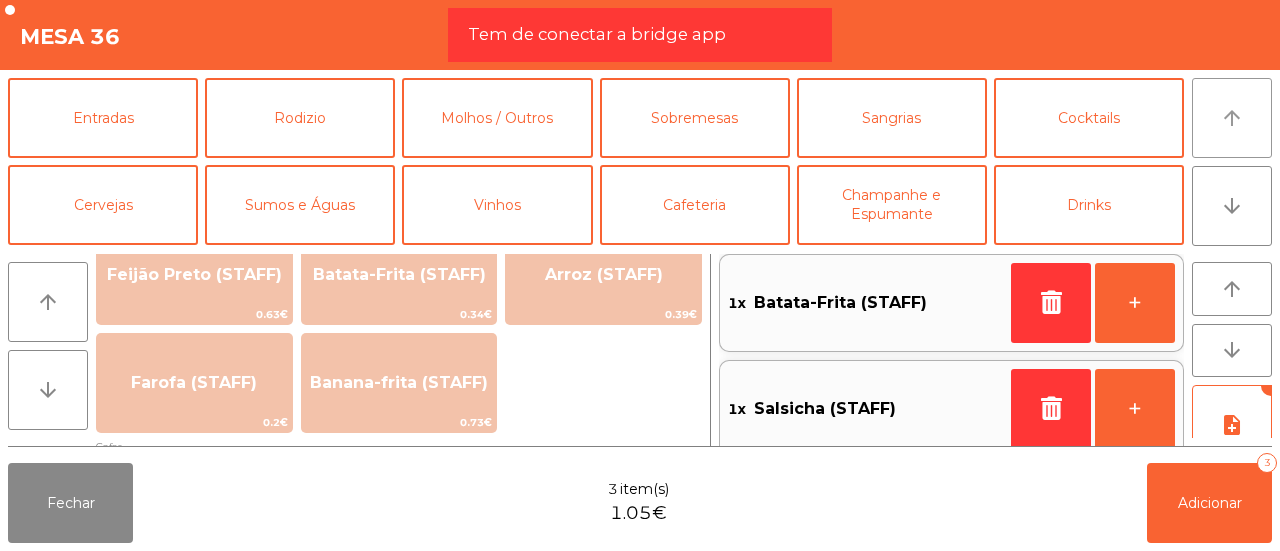 click on "arrow_upward" 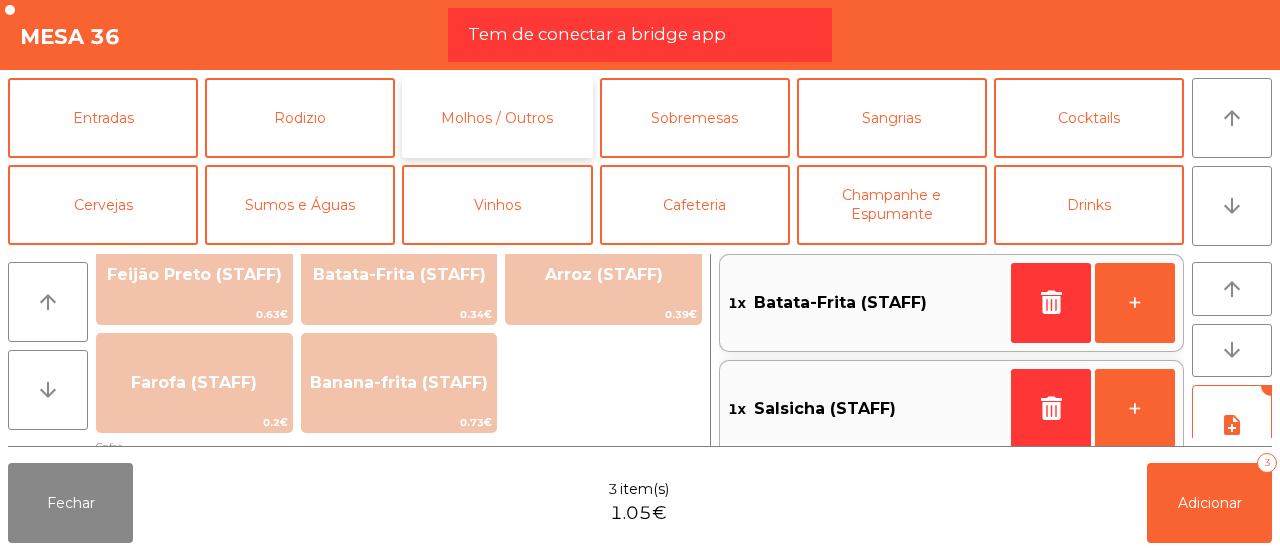 click on "Molhos / Outros" 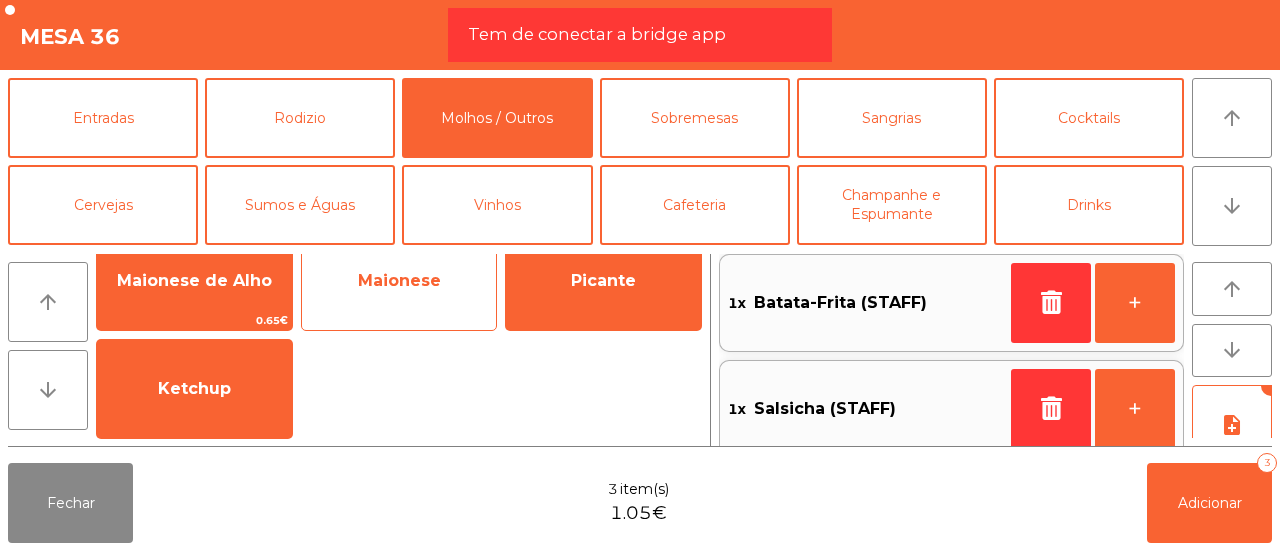 click on "Maionese" 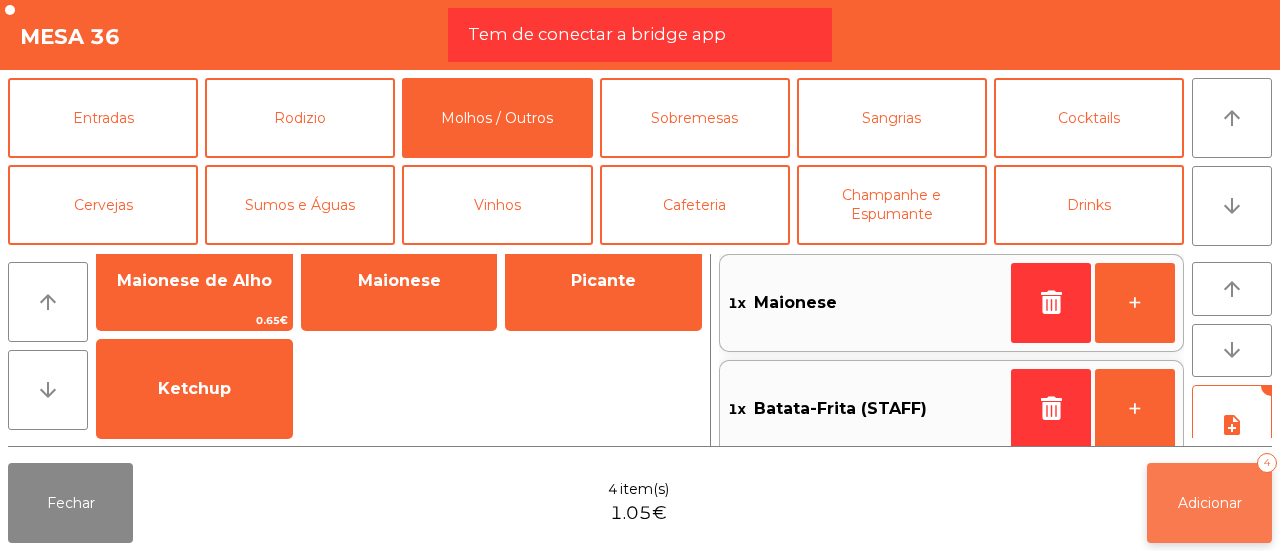 click on "Adicionar   4" 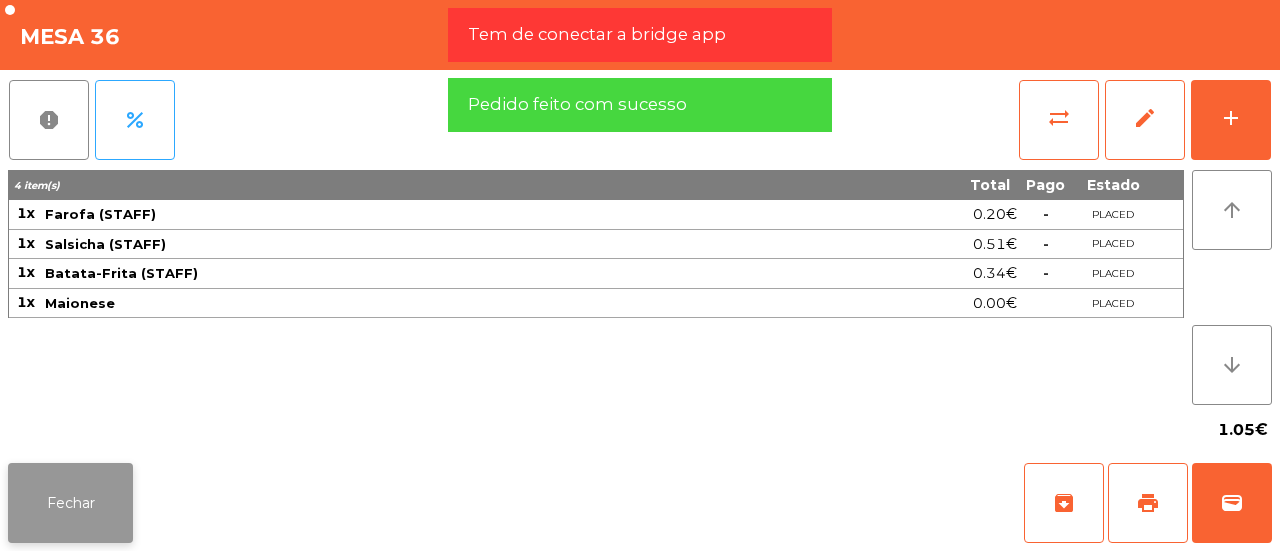 click on "Fechar" 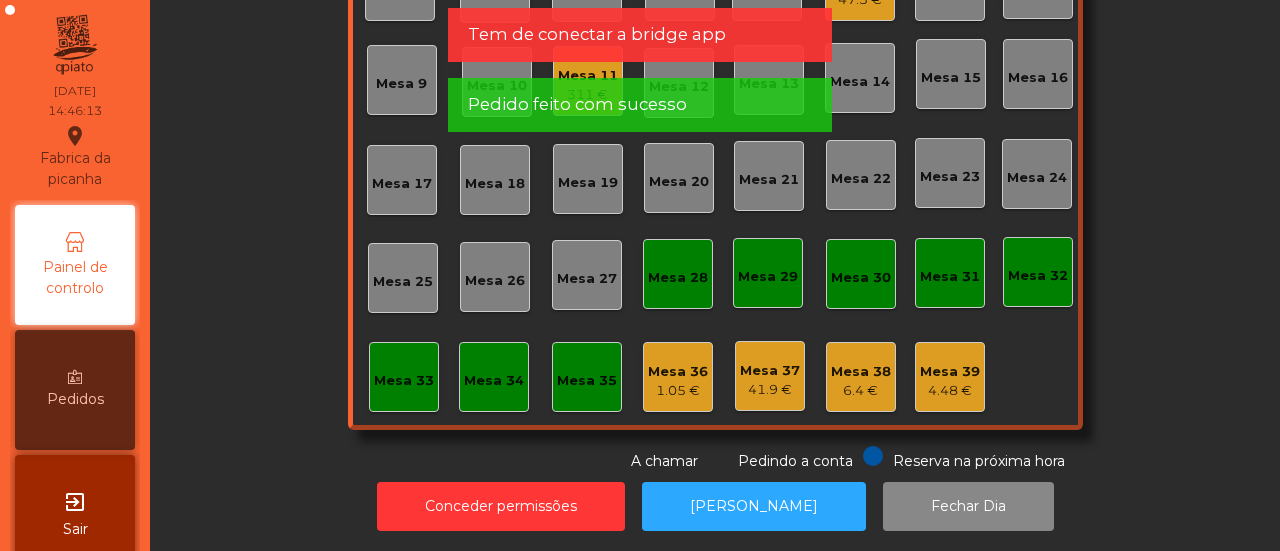 drag, startPoint x: 427, startPoint y: 91, endPoint x: 304, endPoint y: 93, distance: 123.01626 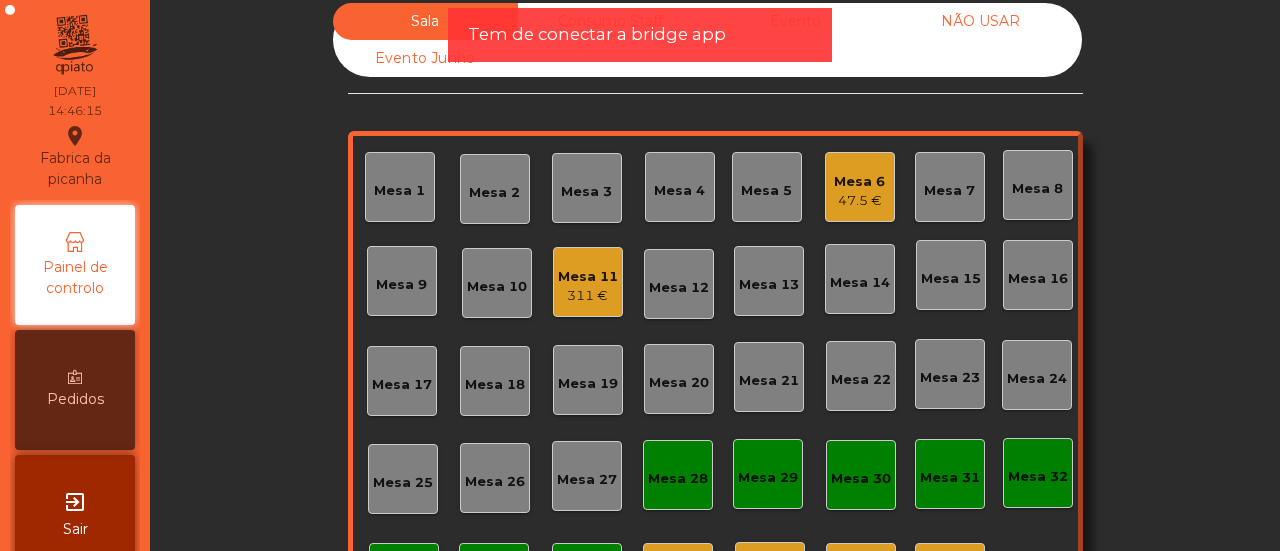 scroll, scrollTop: 2, scrollLeft: 0, axis: vertical 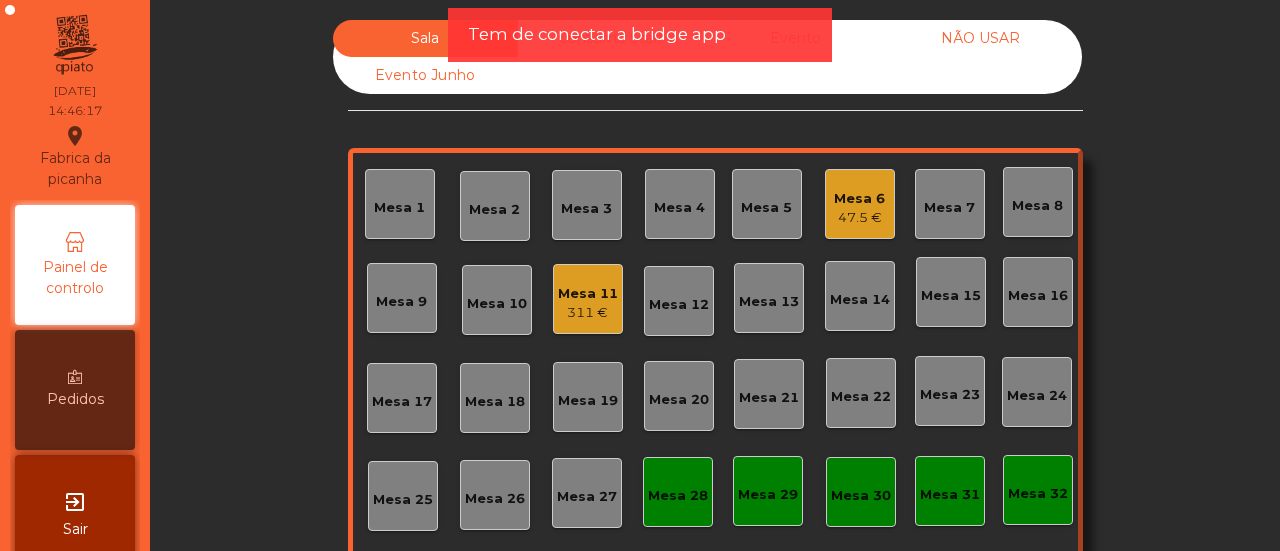 click on "Tem de conectar a bridge app" 